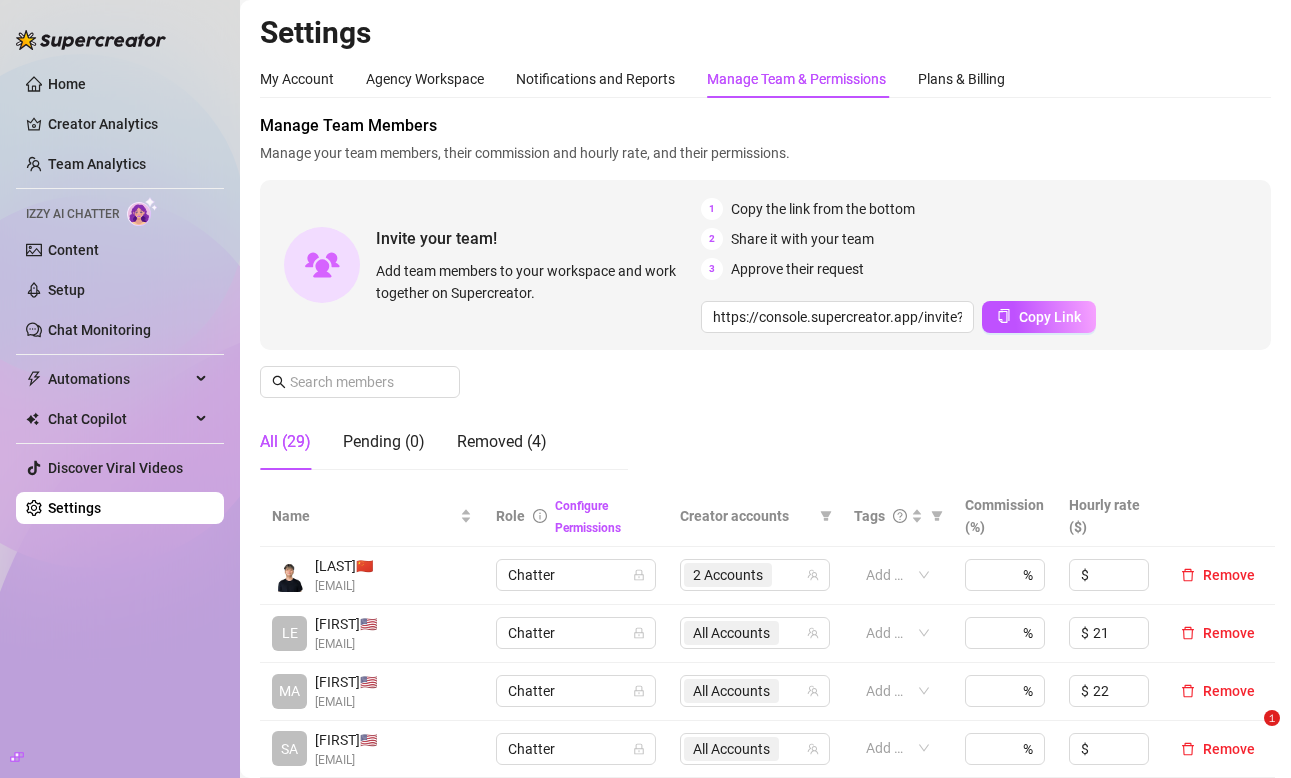 scroll, scrollTop: 0, scrollLeft: 0, axis: both 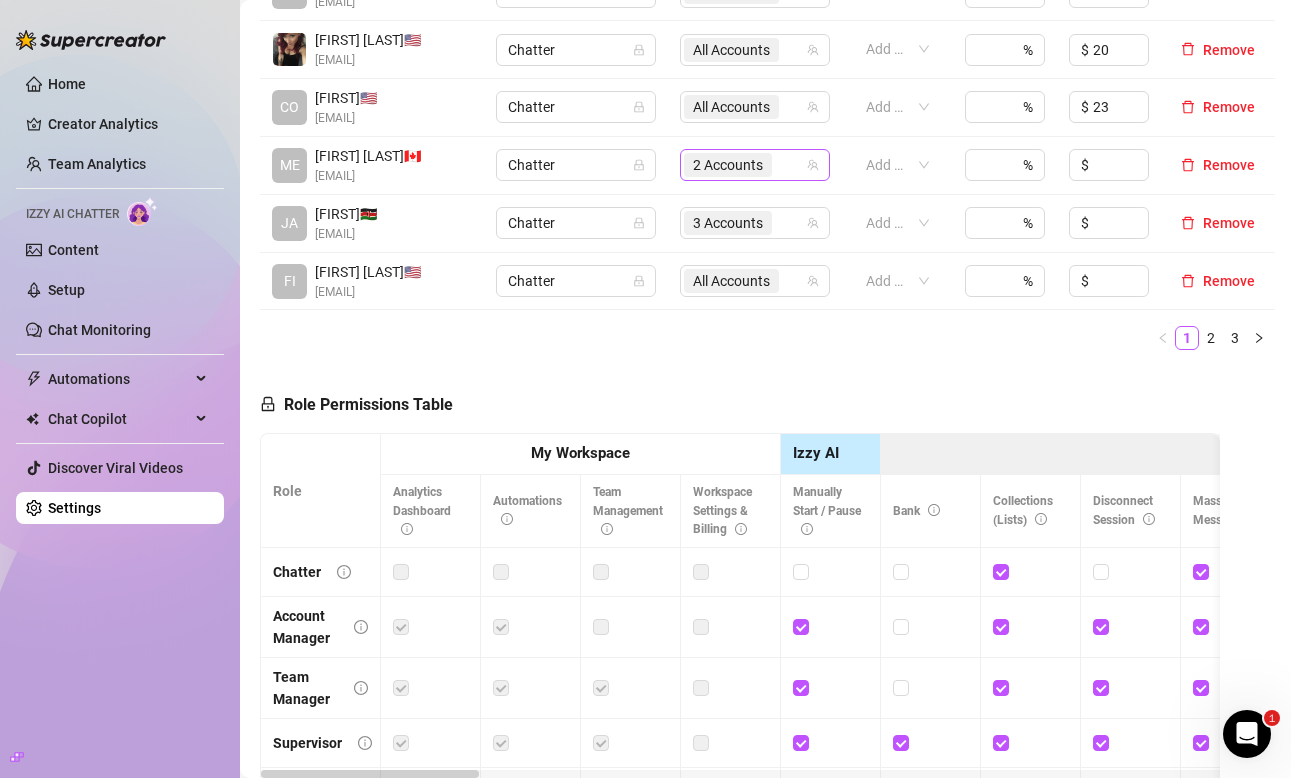 click on "2 Accounts" at bounding box center (728, 165) 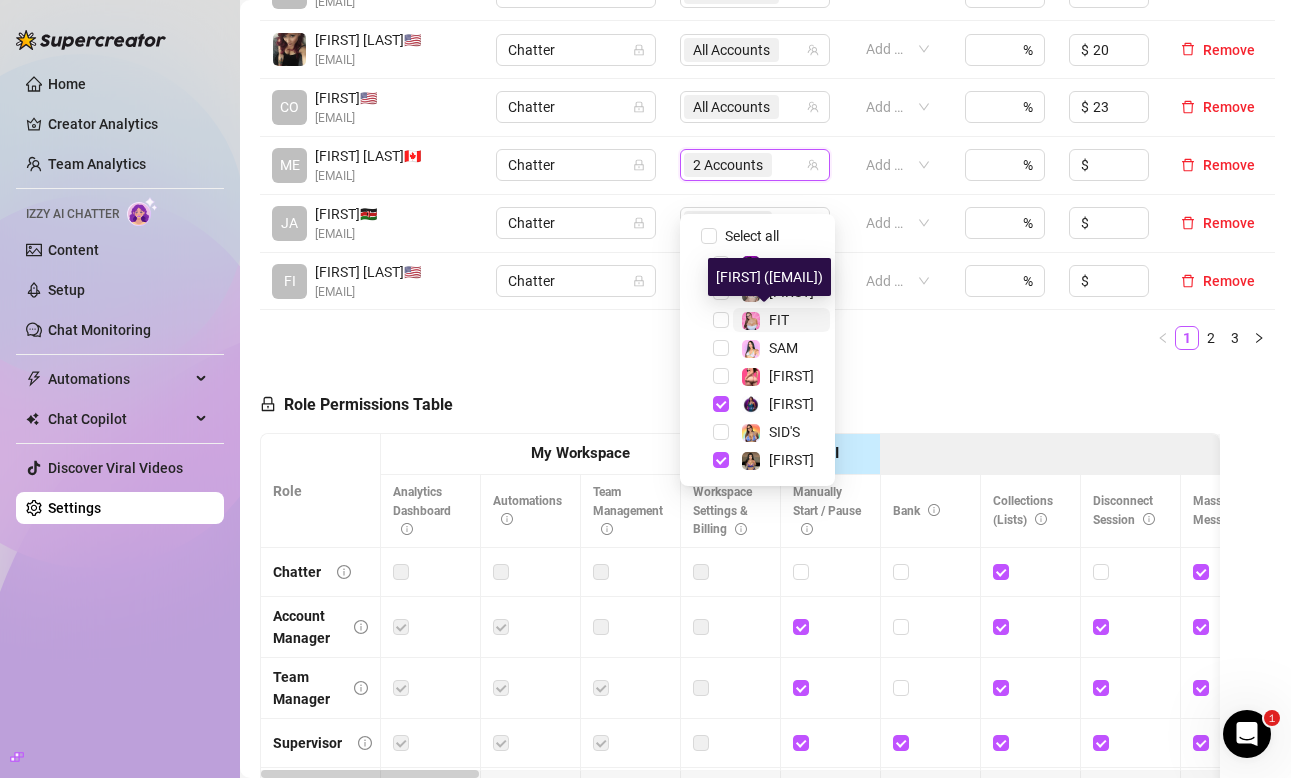 click on "FIT" at bounding box center (779, 320) 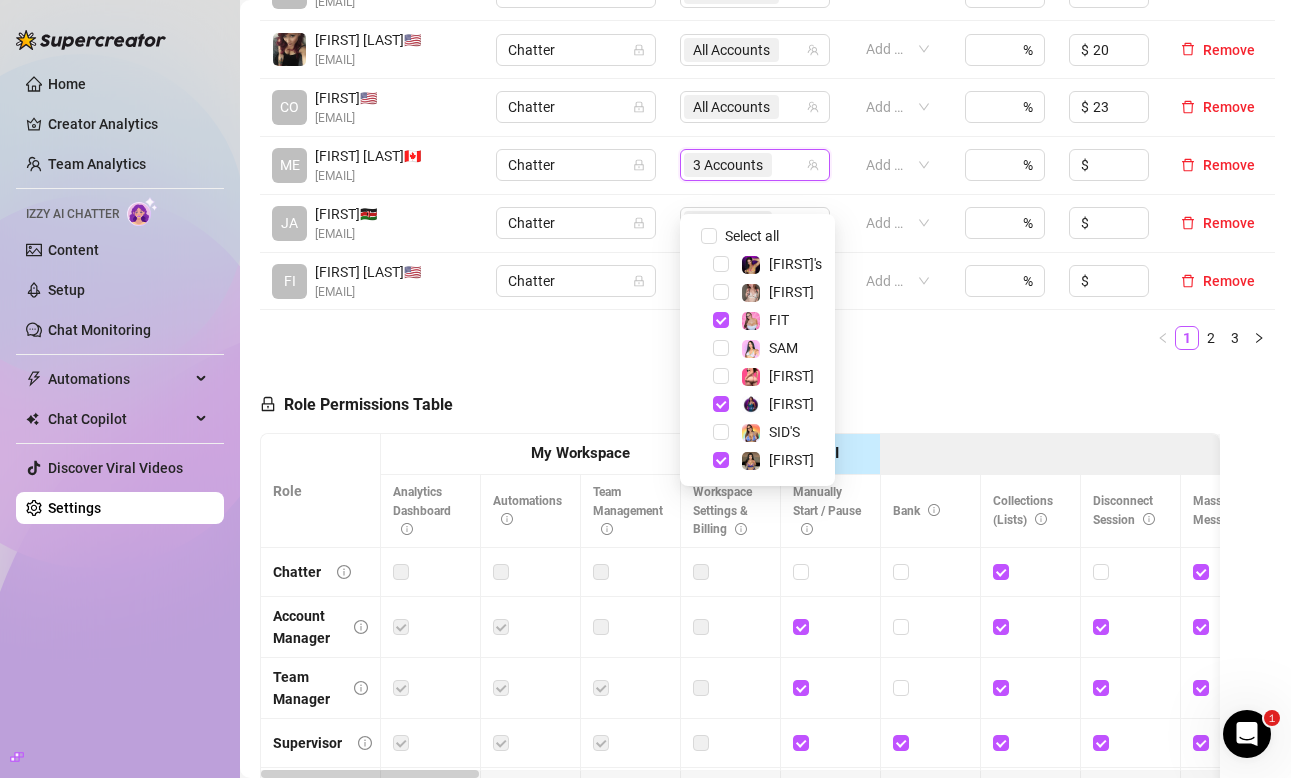 click on "1 2 3" at bounding box center [765, 338] 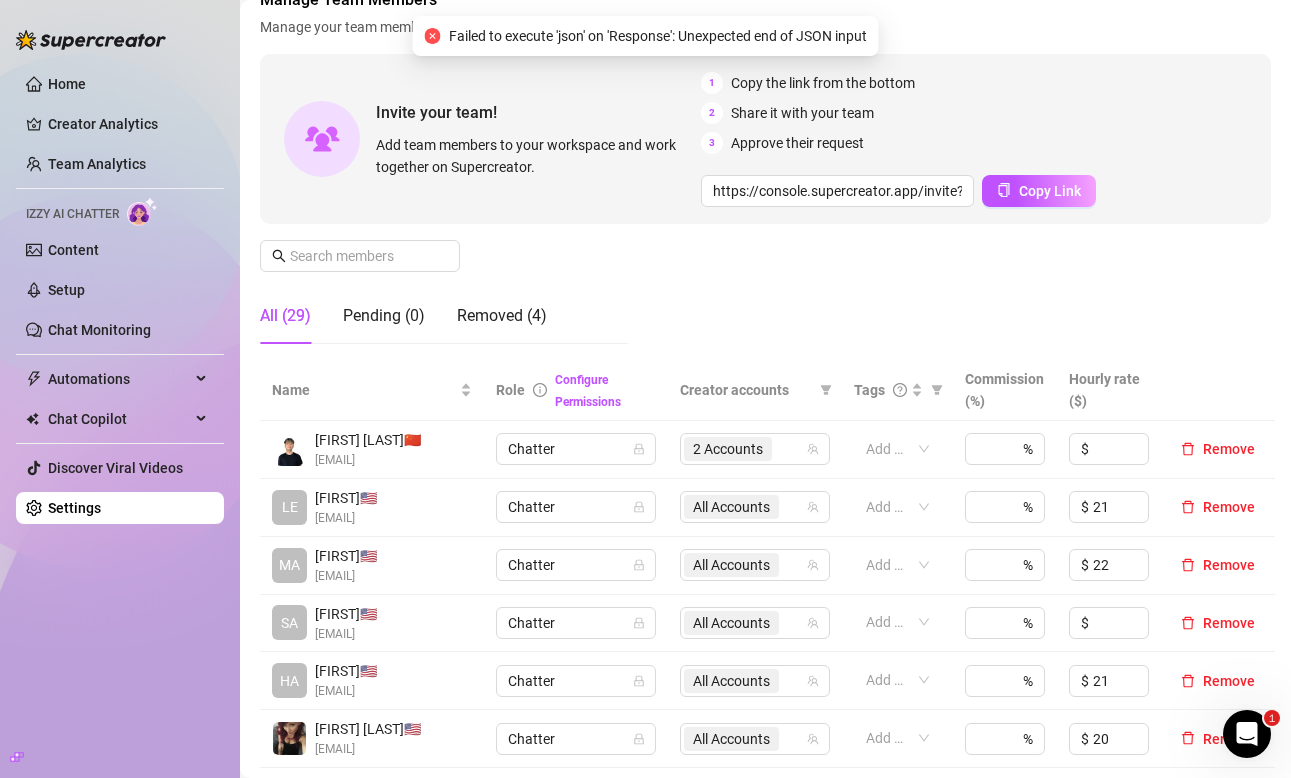 scroll, scrollTop: 0, scrollLeft: 0, axis: both 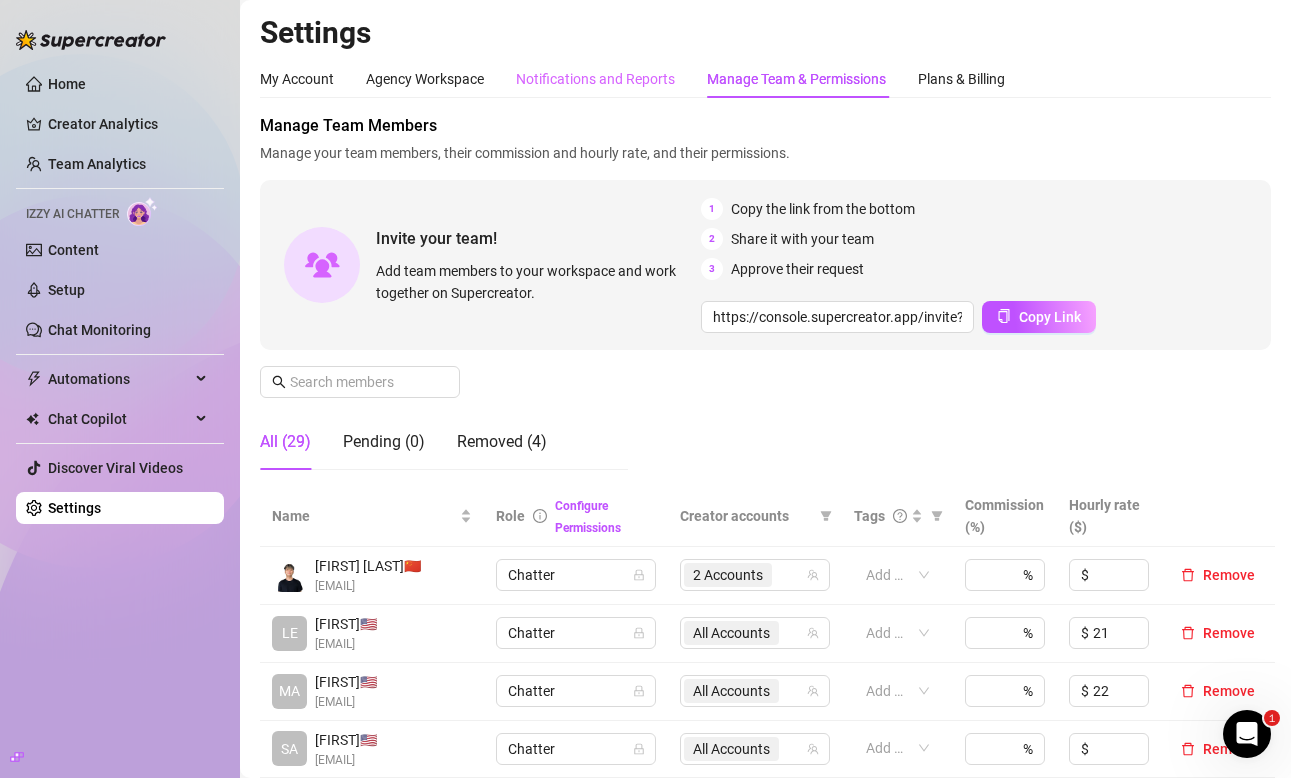 click on "Notifications and Reports" at bounding box center (595, 79) 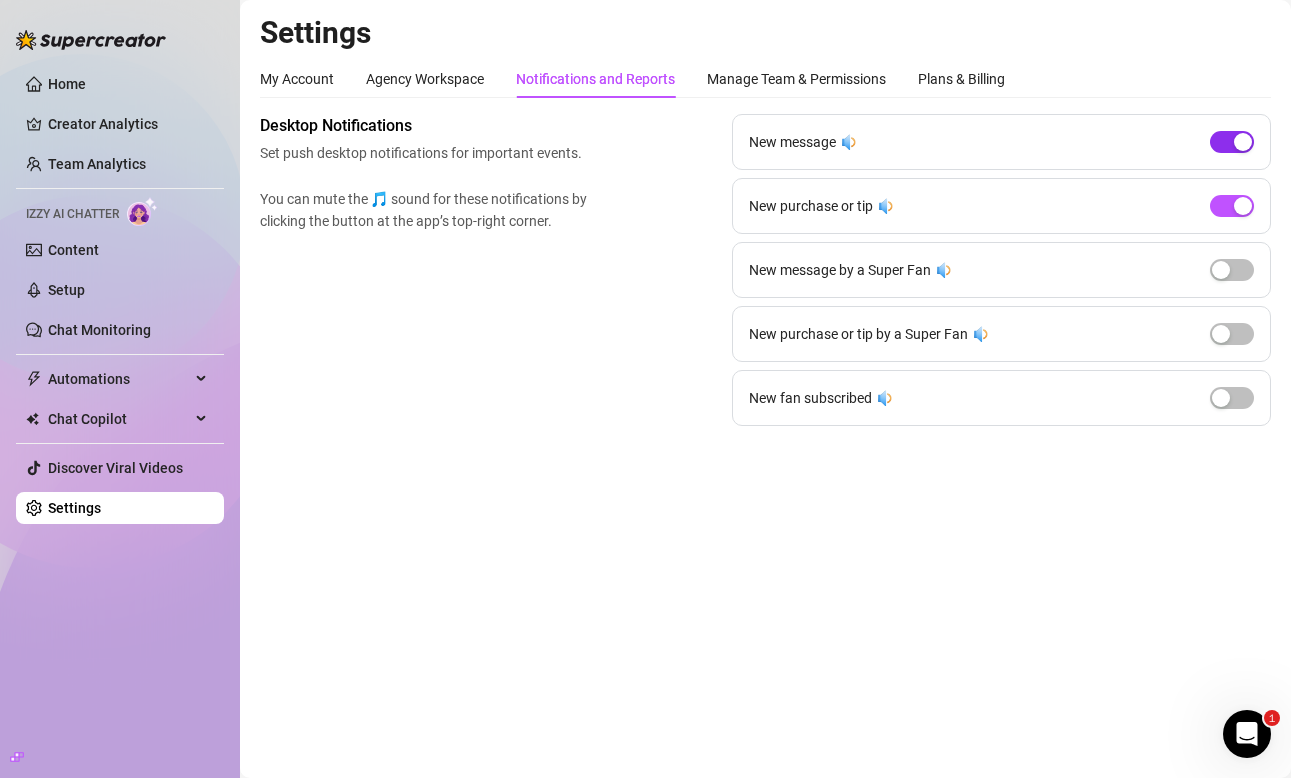 click at bounding box center [1232, 142] 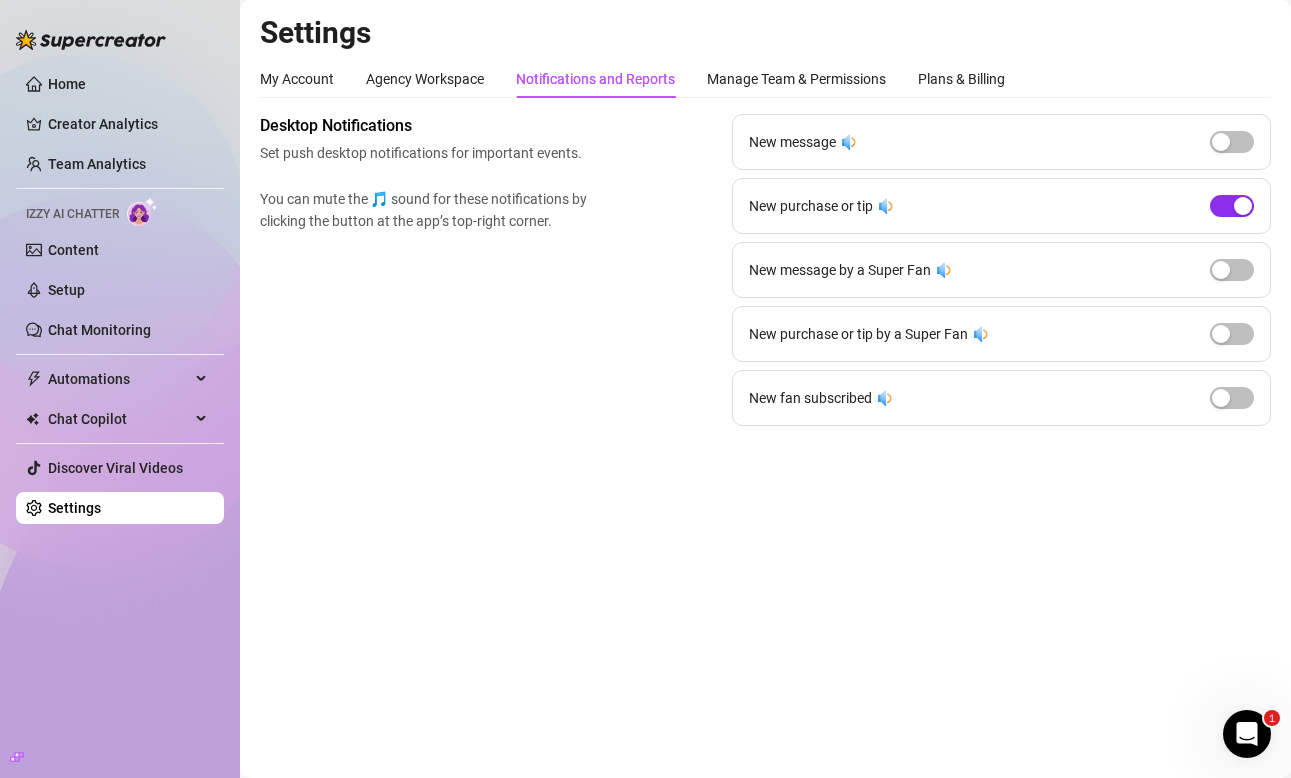 click at bounding box center [1232, 206] 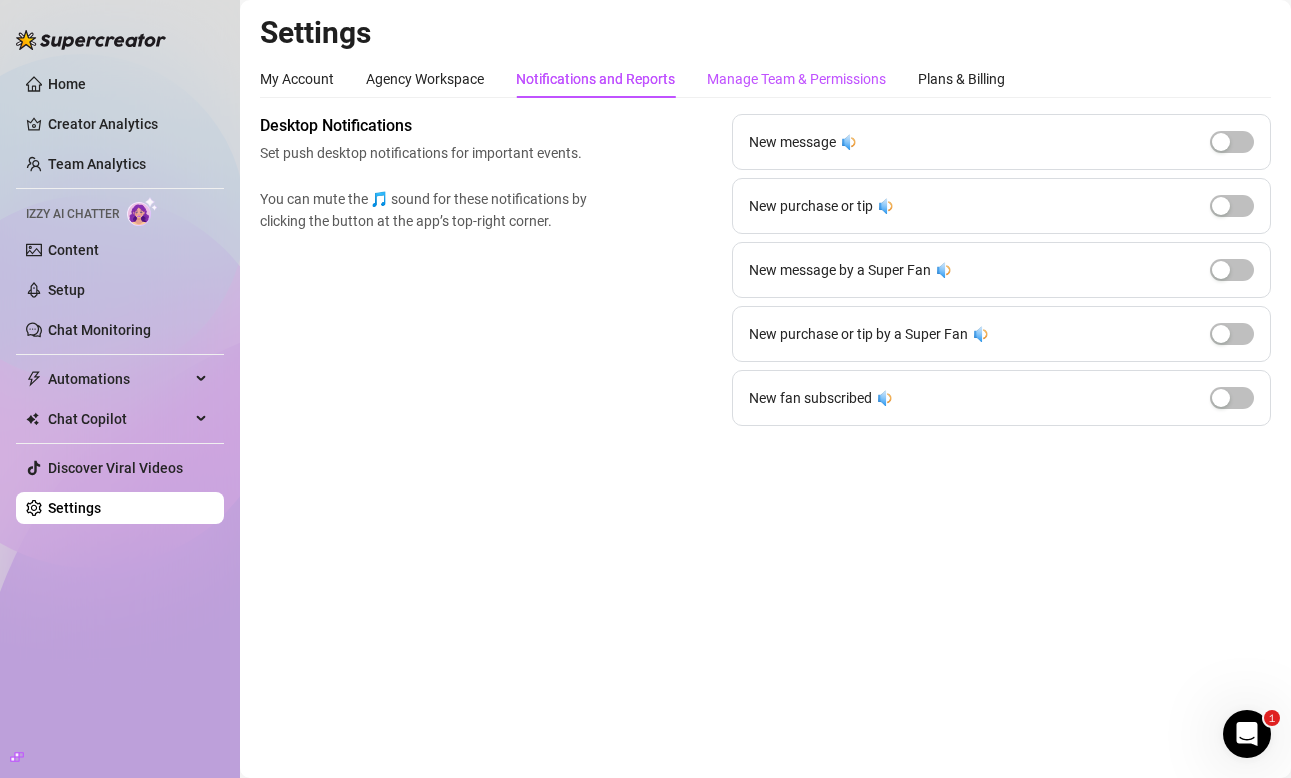 click on "Manage Team & Permissions" at bounding box center [796, 79] 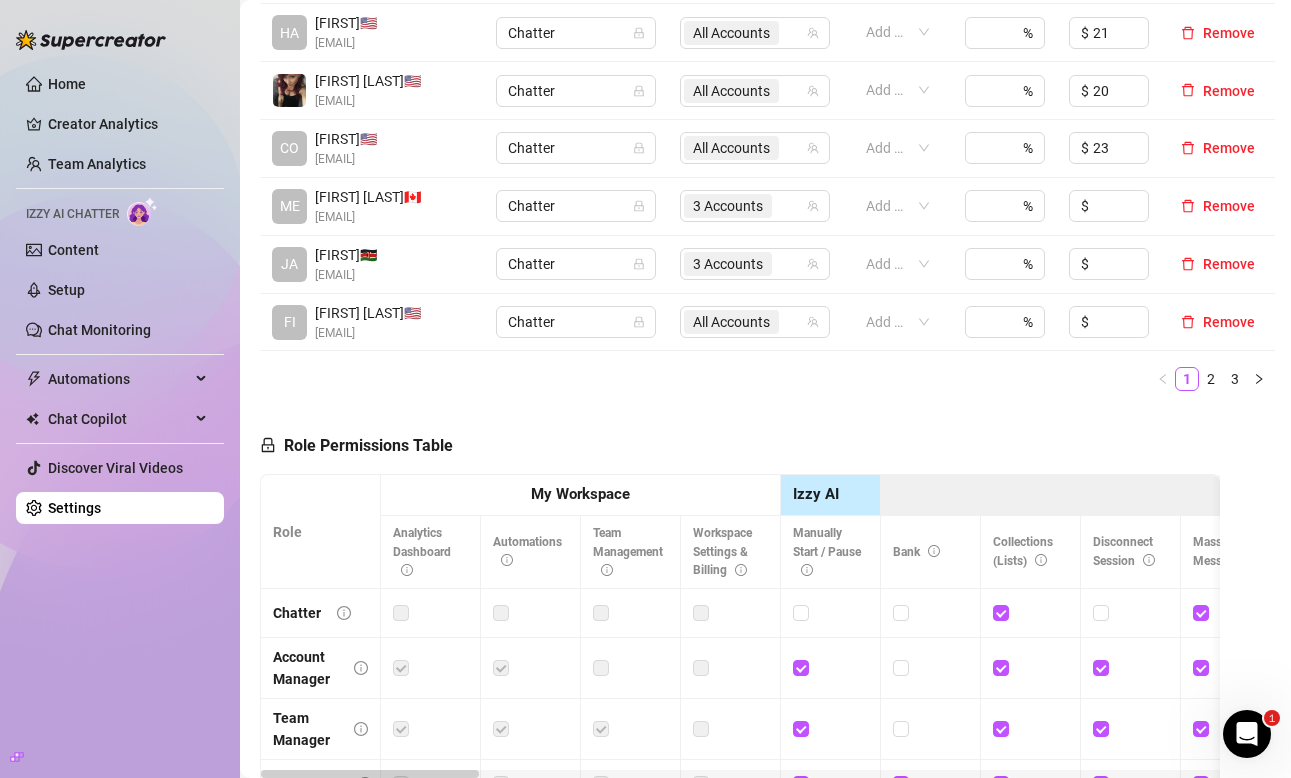 scroll, scrollTop: 772, scrollLeft: 0, axis: vertical 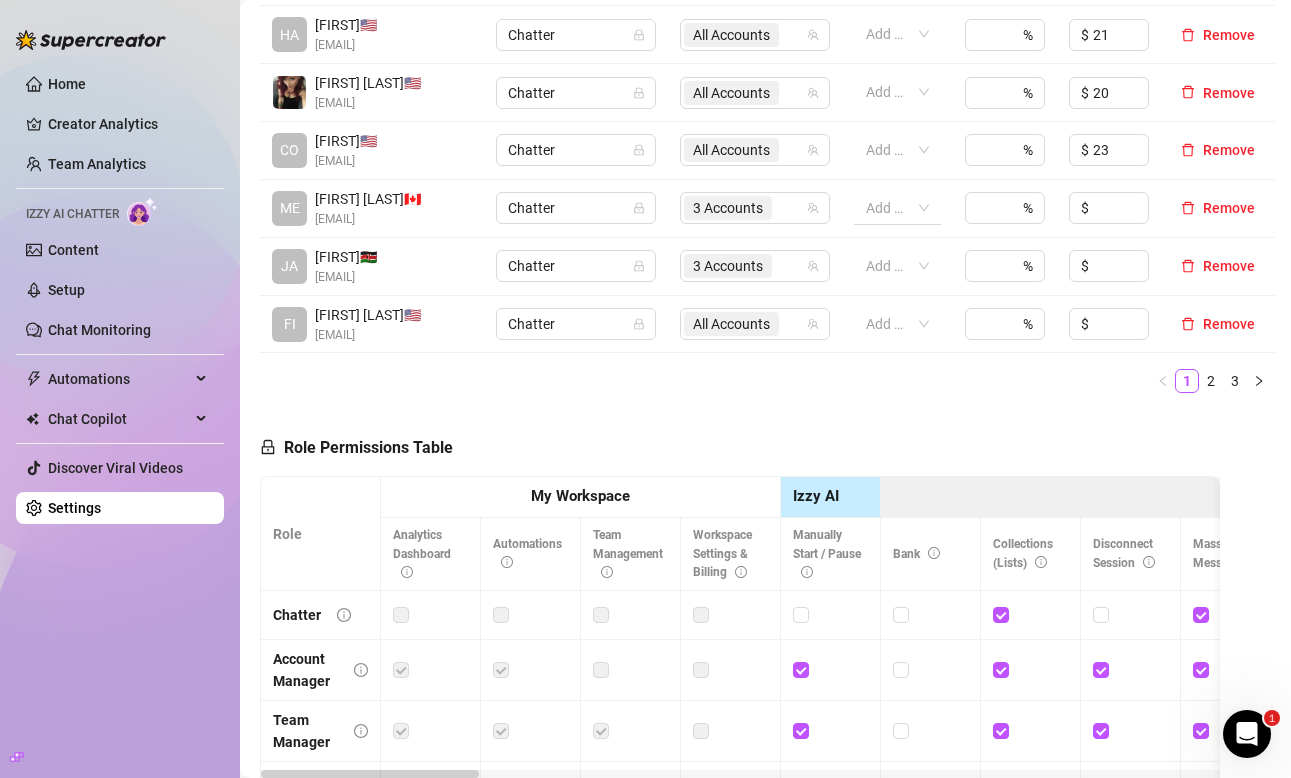 click at bounding box center (887, 208) 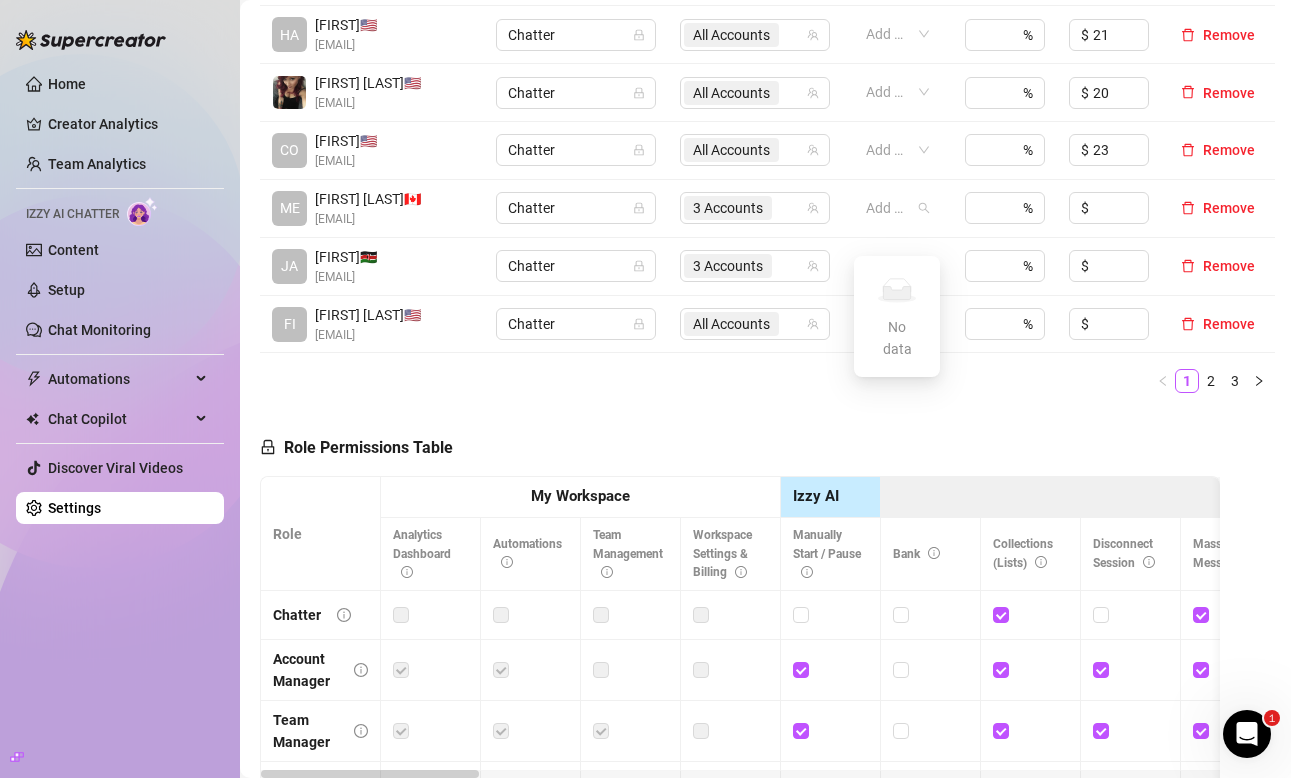 click on "1 2 3" at bounding box center [765, 381] 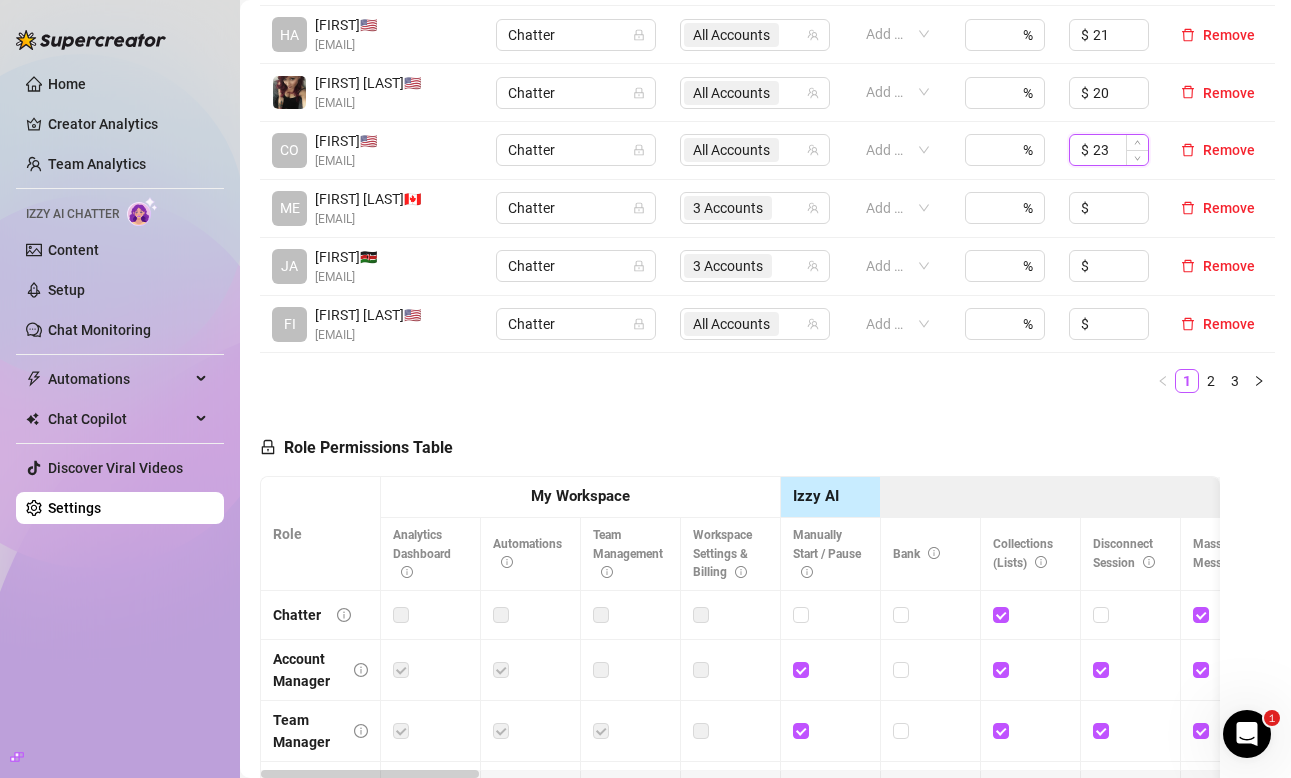click on "23" at bounding box center (1120, 150) 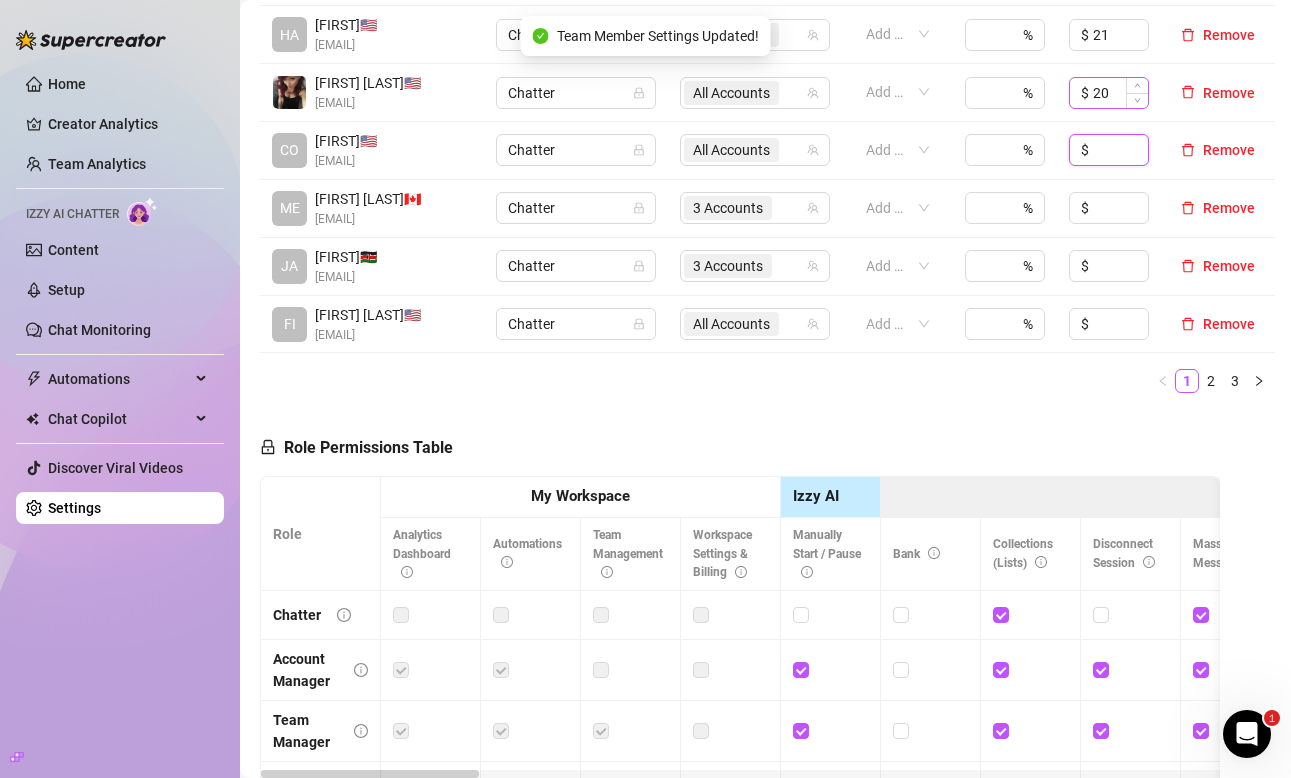 type 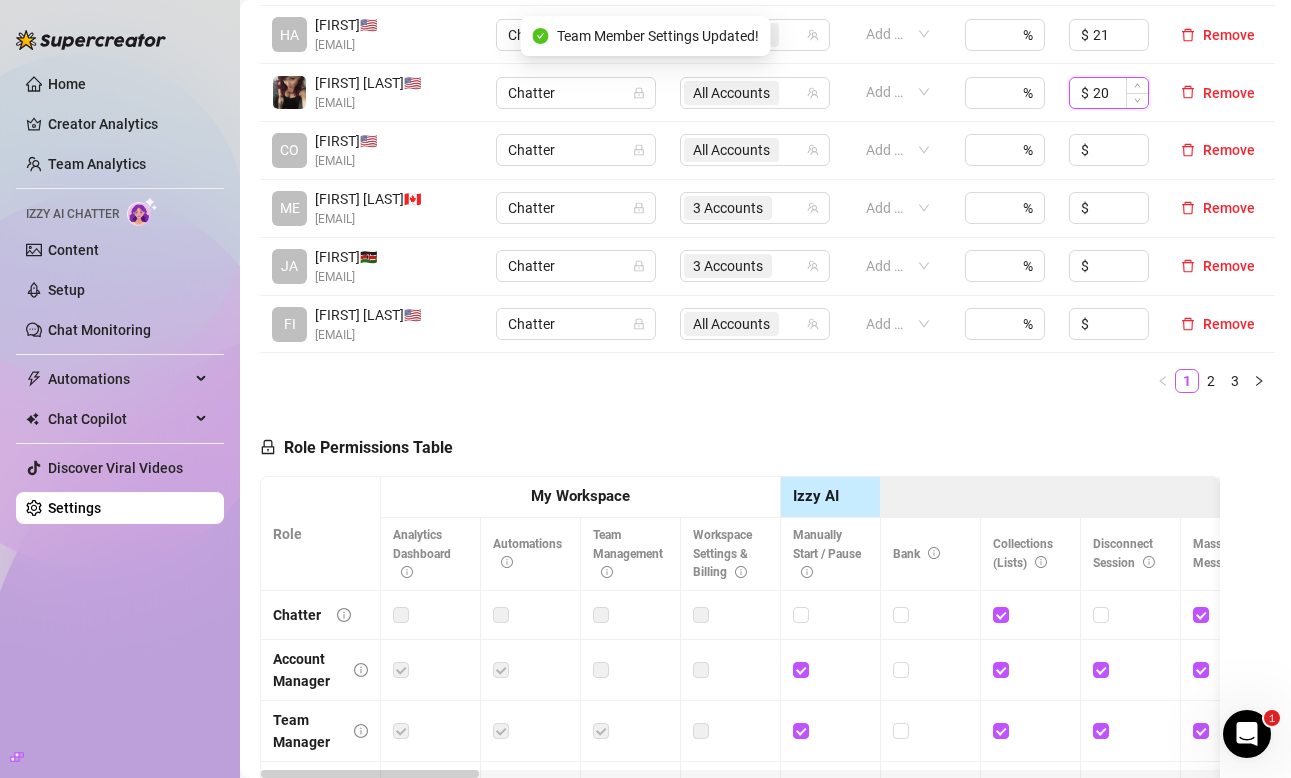 click on "20" at bounding box center (1120, 93) 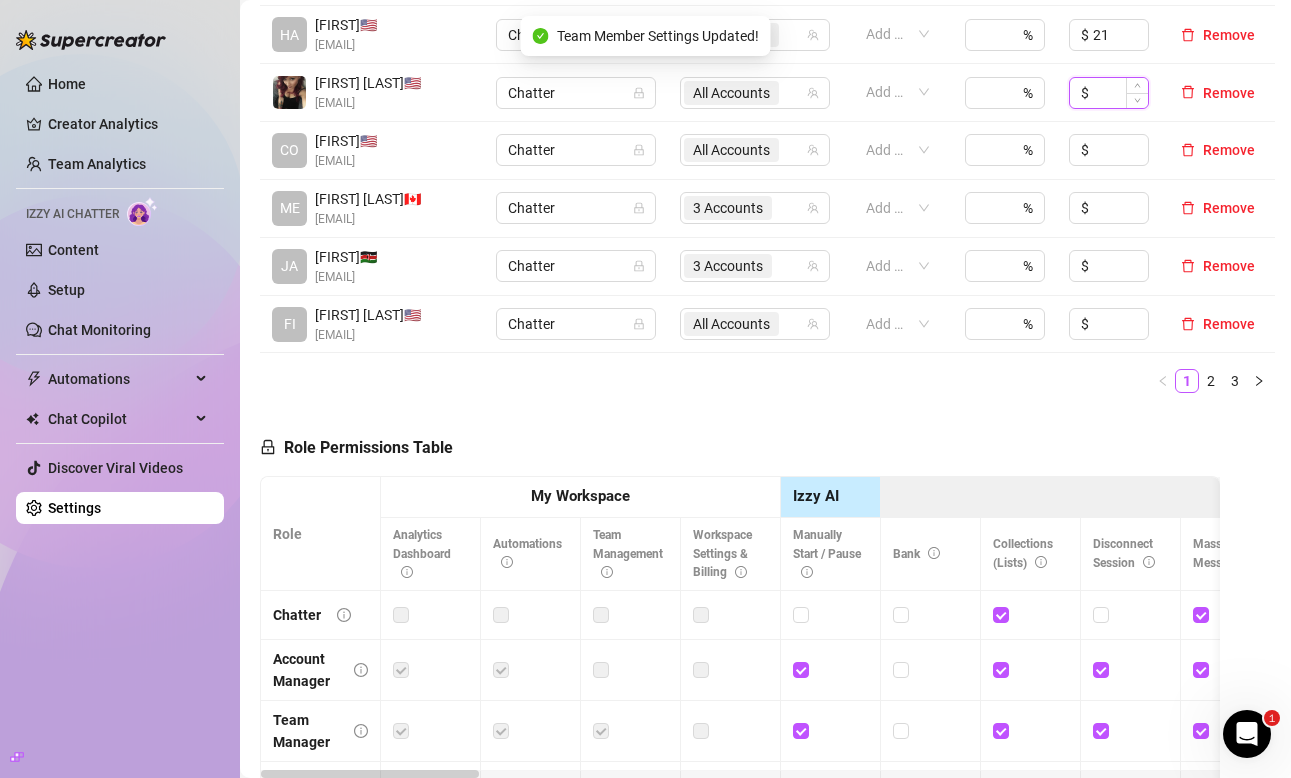 type on "2" 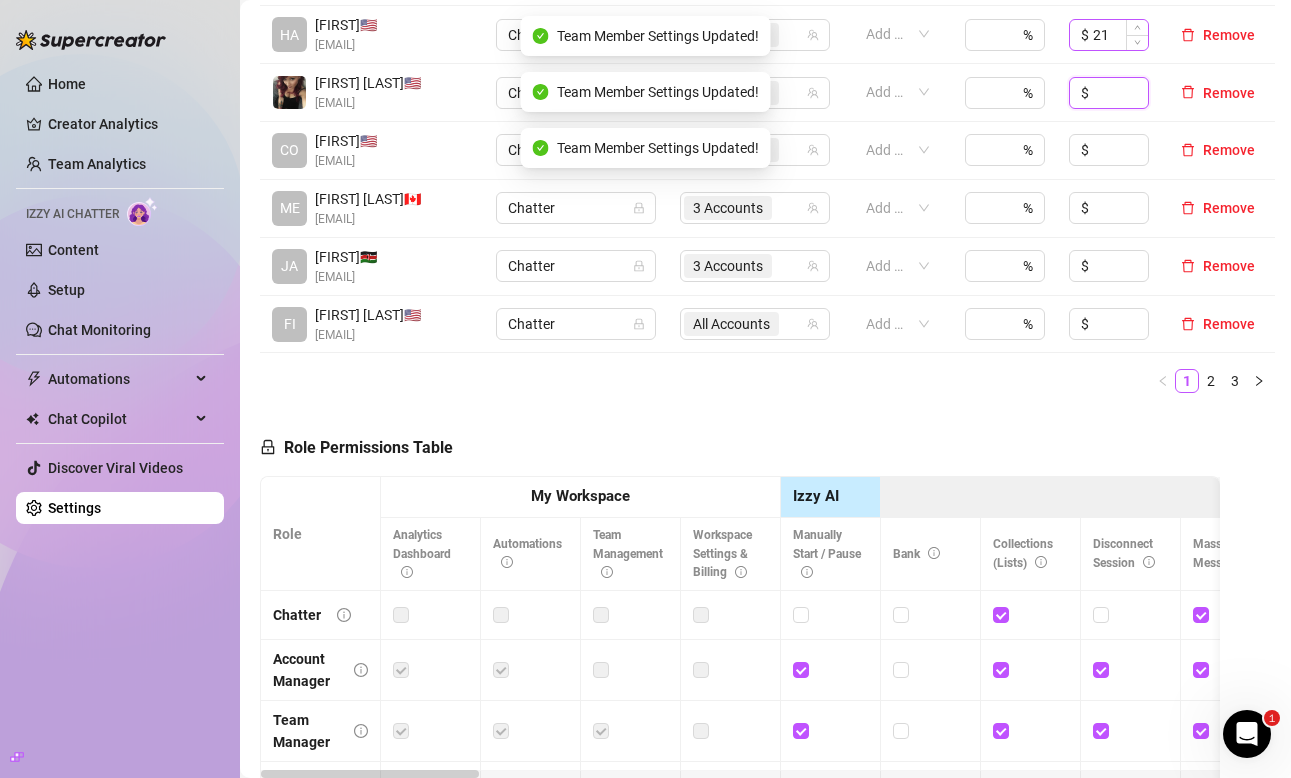type 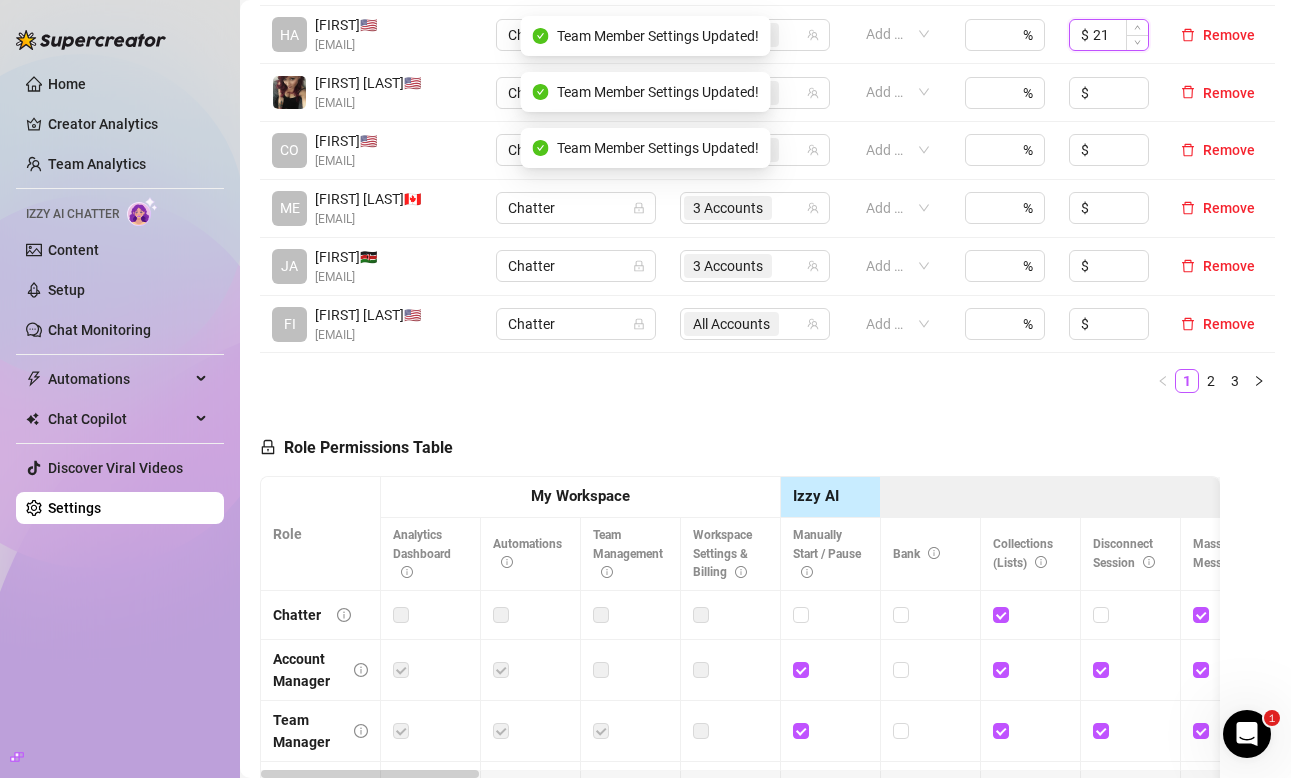 click on "21" at bounding box center [1120, 35] 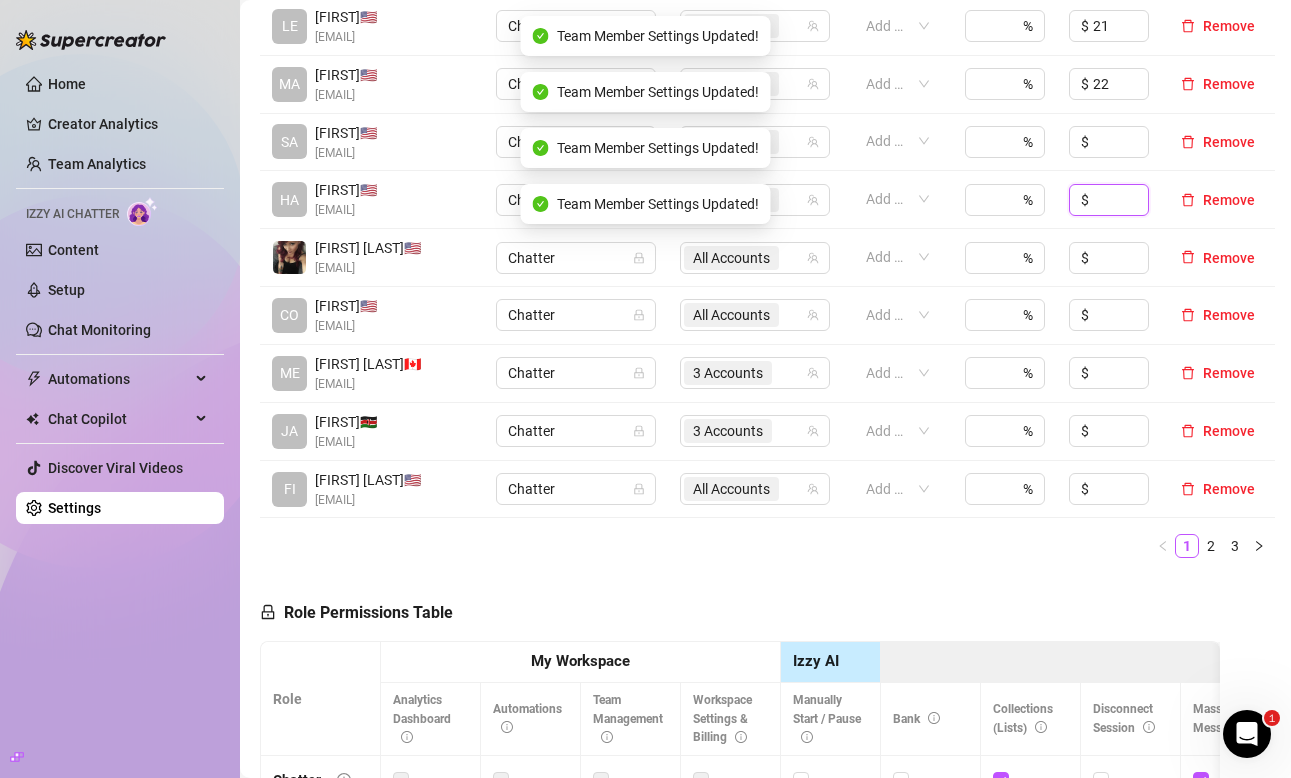 scroll, scrollTop: 567, scrollLeft: 0, axis: vertical 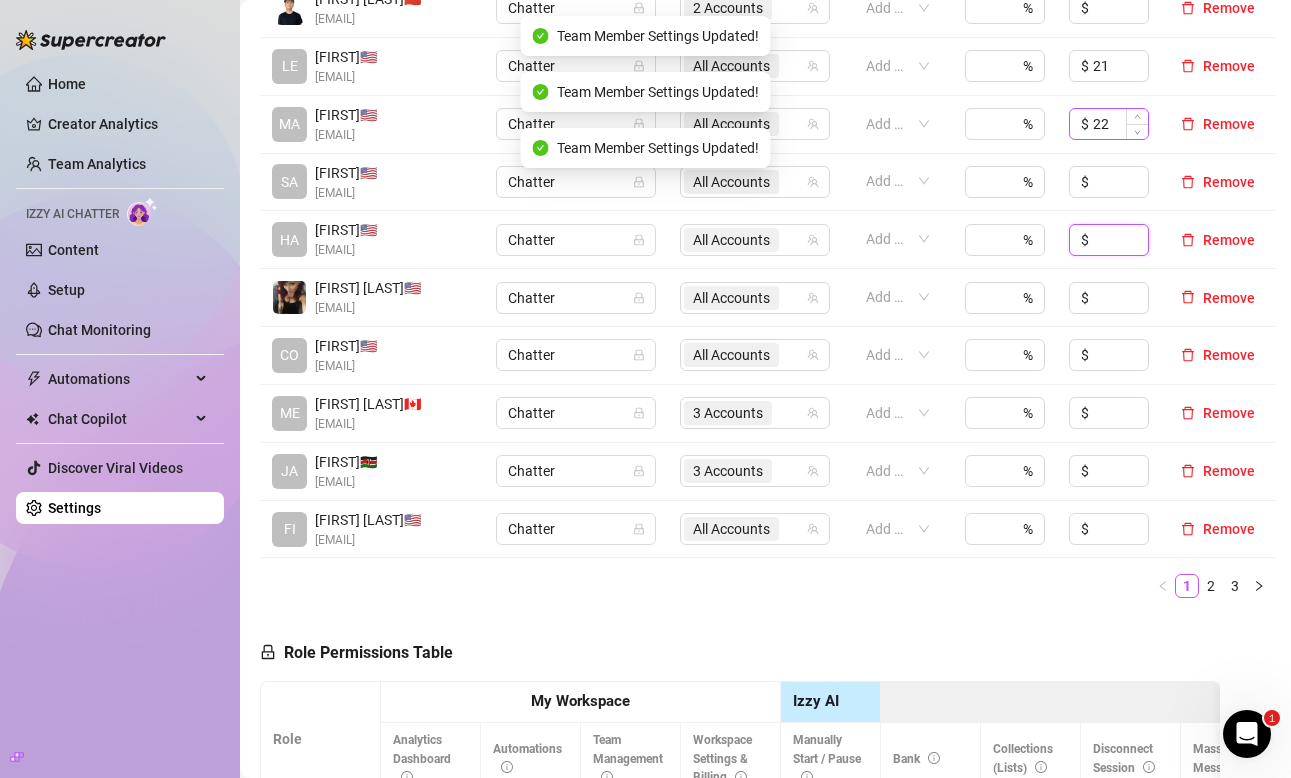 type 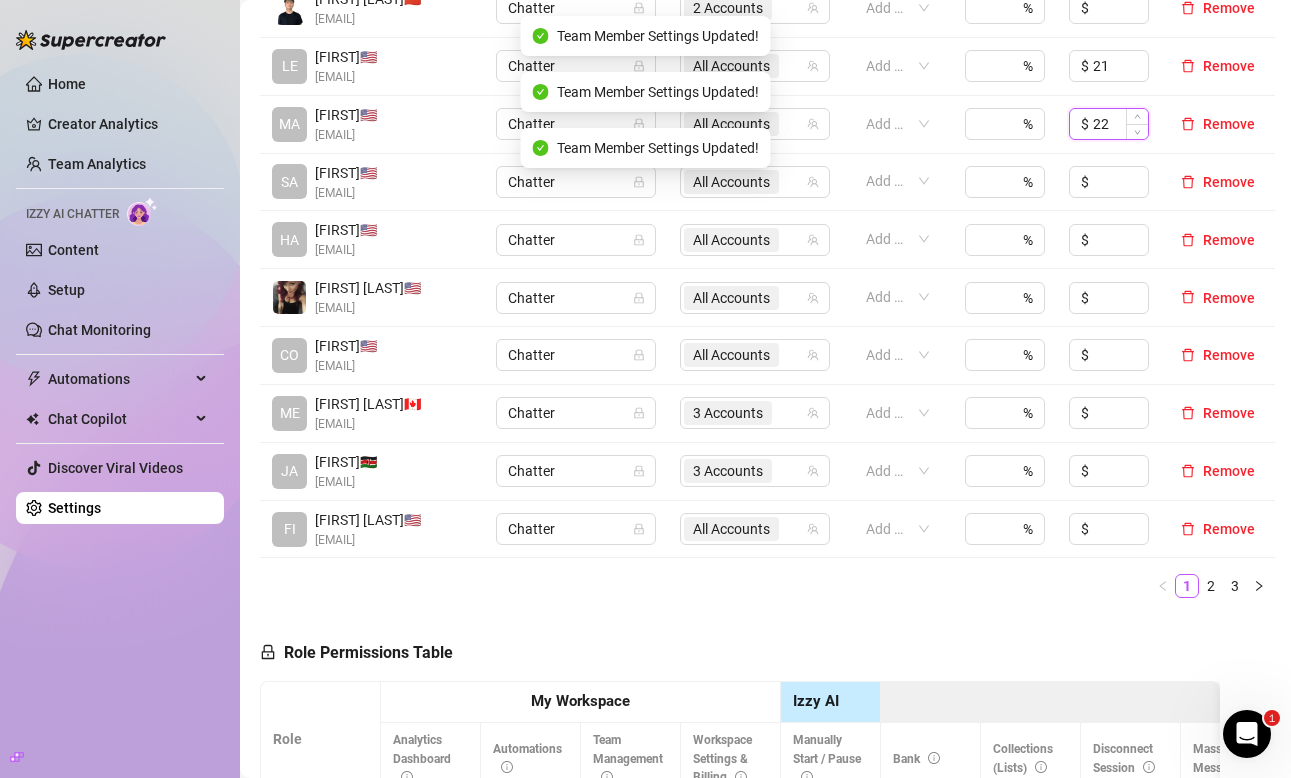 click on "22" at bounding box center [1120, 124] 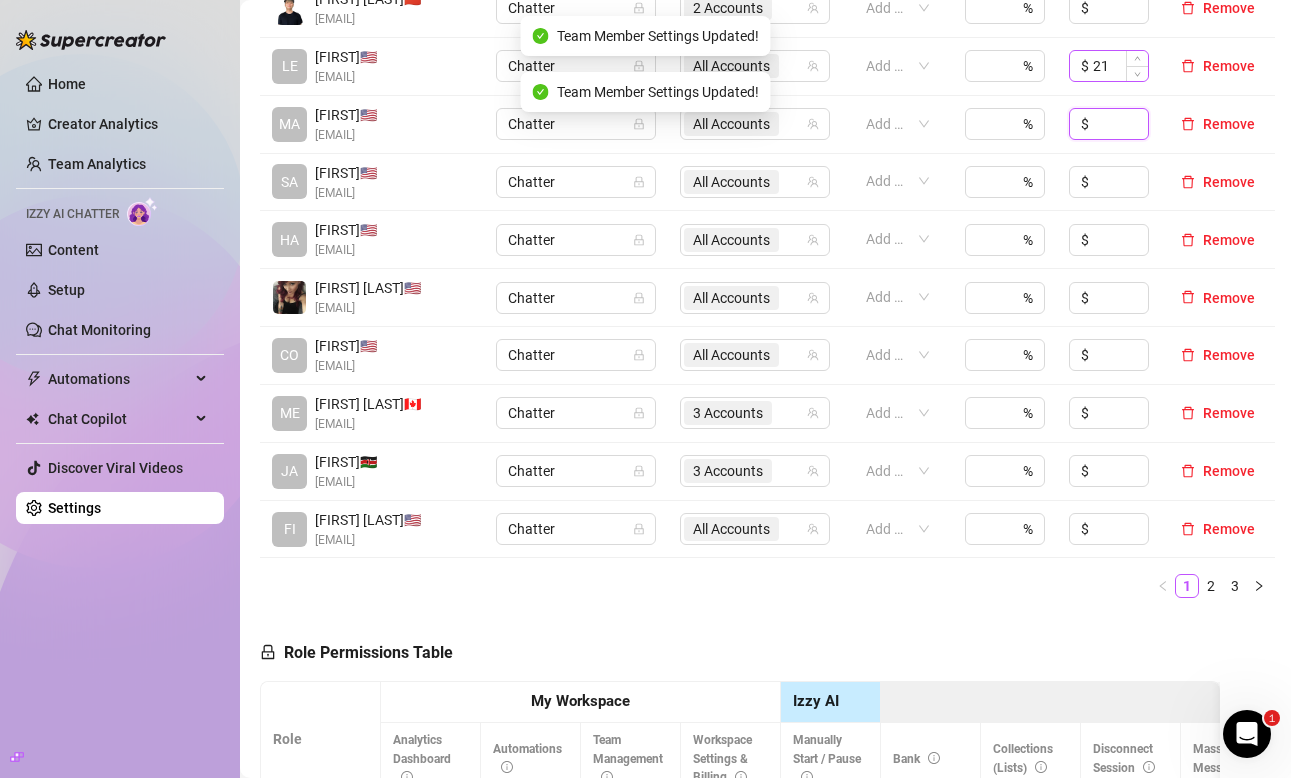 type 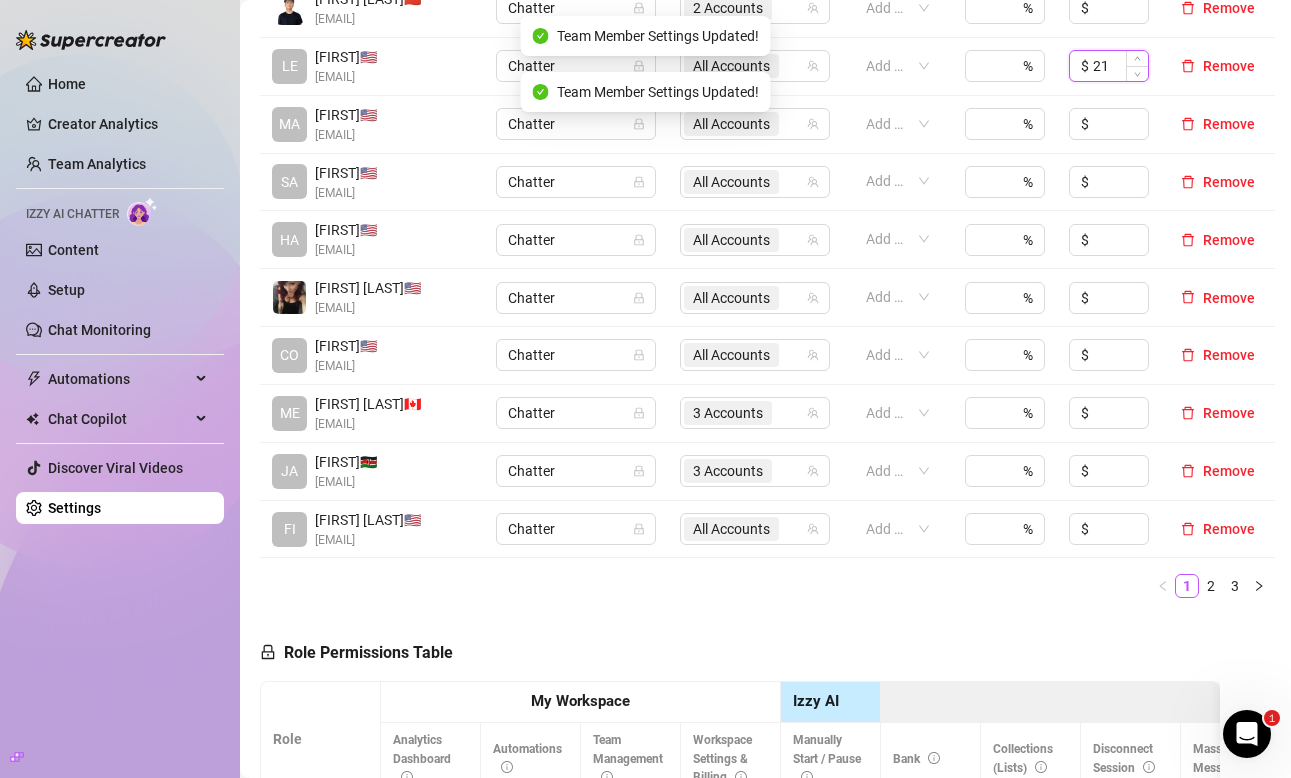 click on "21" at bounding box center (1120, 66) 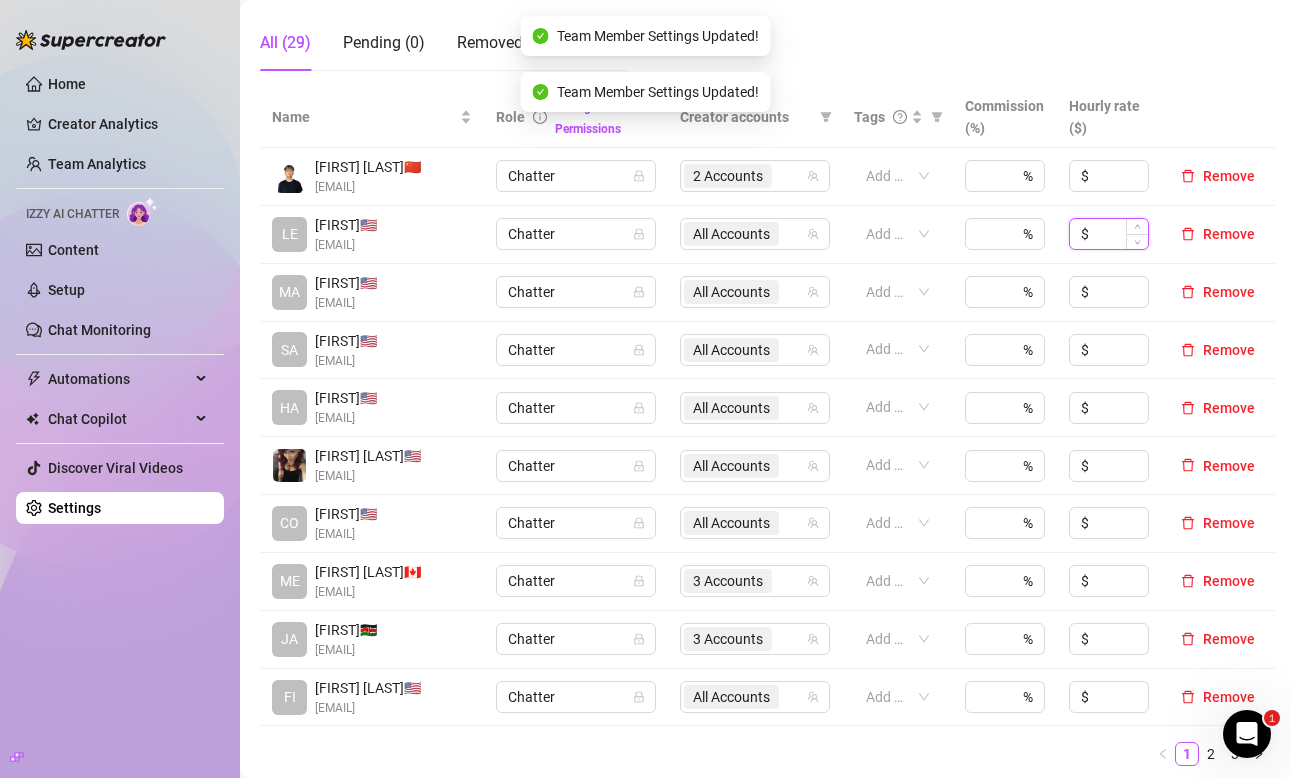 scroll, scrollTop: 388, scrollLeft: 0, axis: vertical 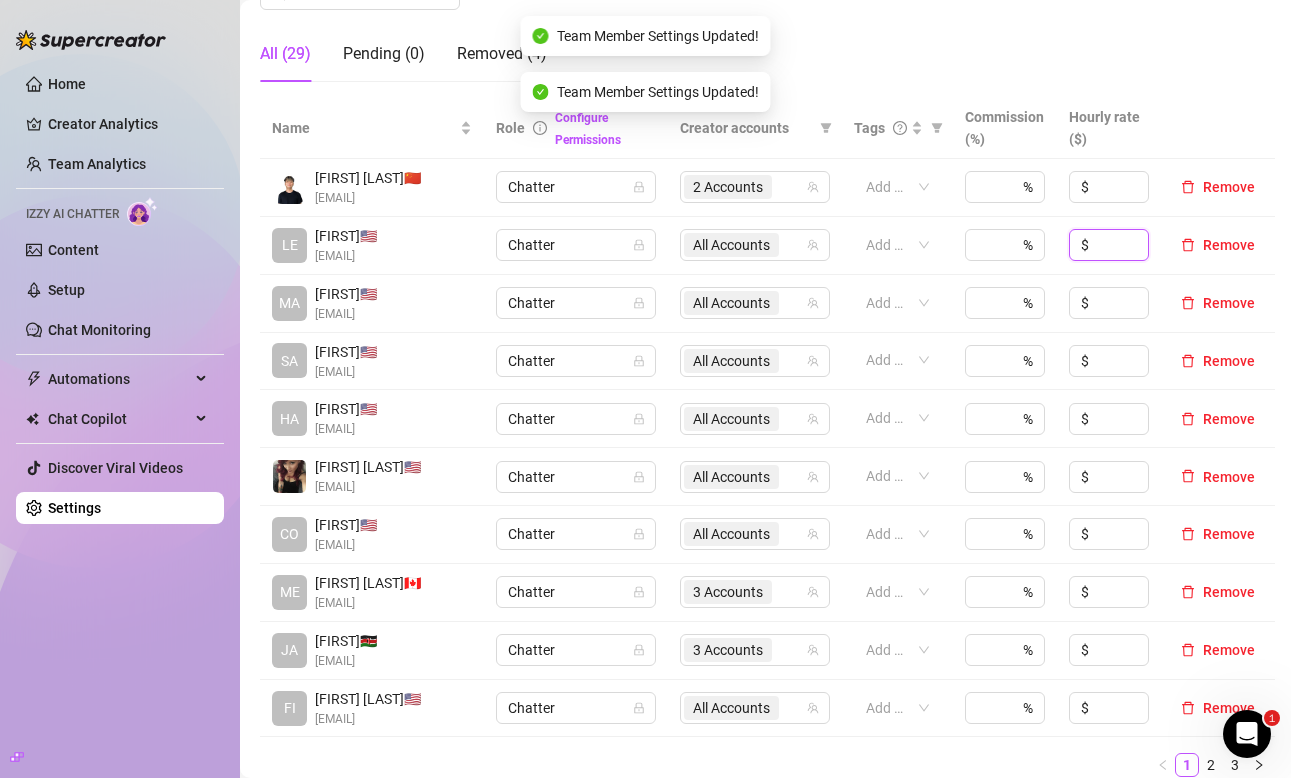 type 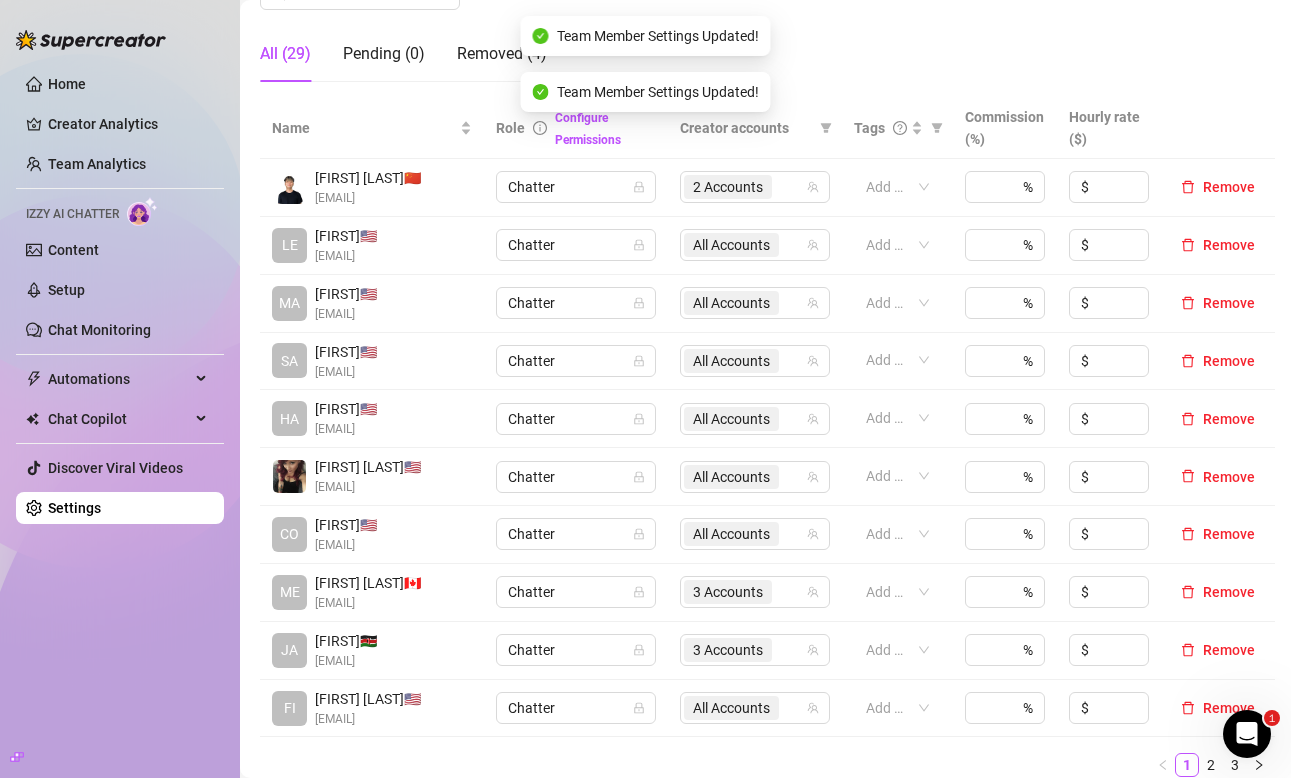 click on "Manage Team Members Manage your team members, their commission and hourly rate, and their permissions. Invite your team! Add team members to your workspace and work together on Supercreator. 1 Copy the link from the bottom 2 Share it with your team 3 Approve their request https://console.supercreator.app/invite?code=LGDhwVfulsUB7MmGzBmgzwxACcy1&workspace=Sidney Copy Link All (29) Pending (0) Removed (4)" at bounding box center [765, -88] 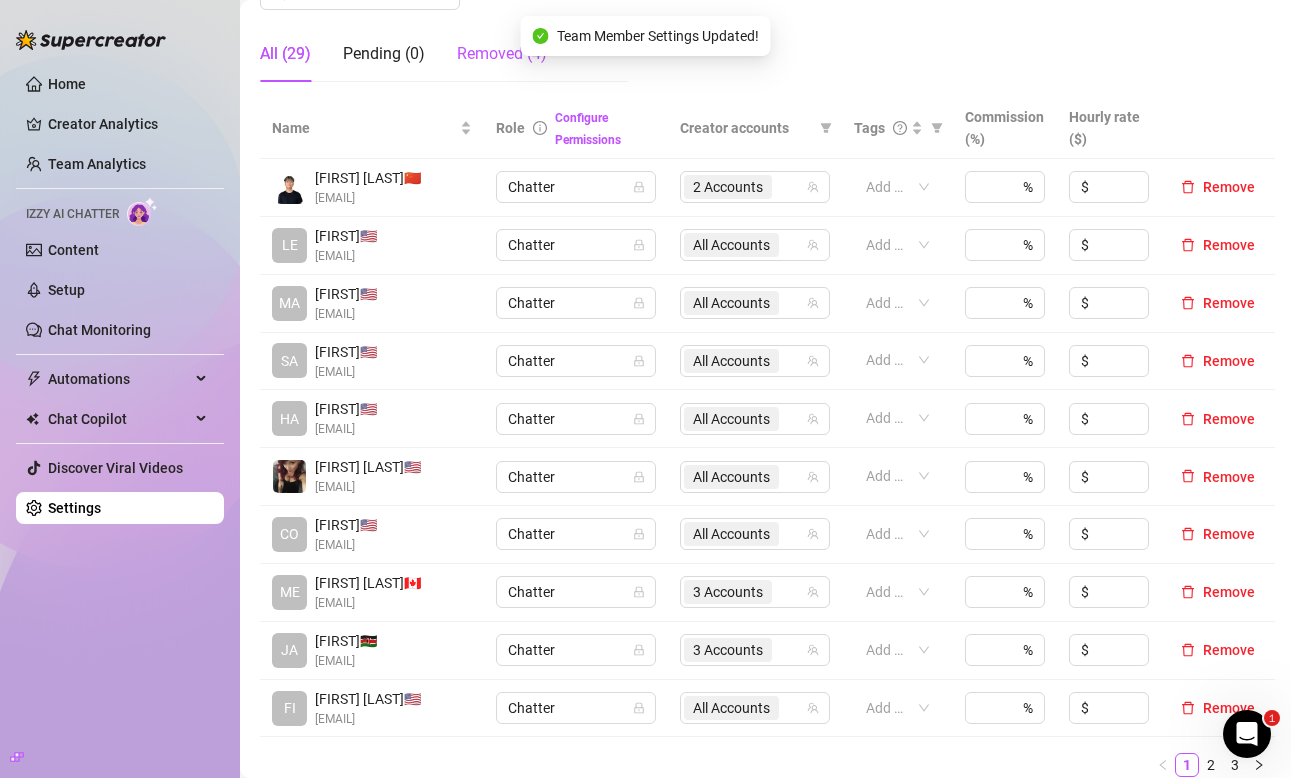 click on "Removed (4)" at bounding box center (502, 54) 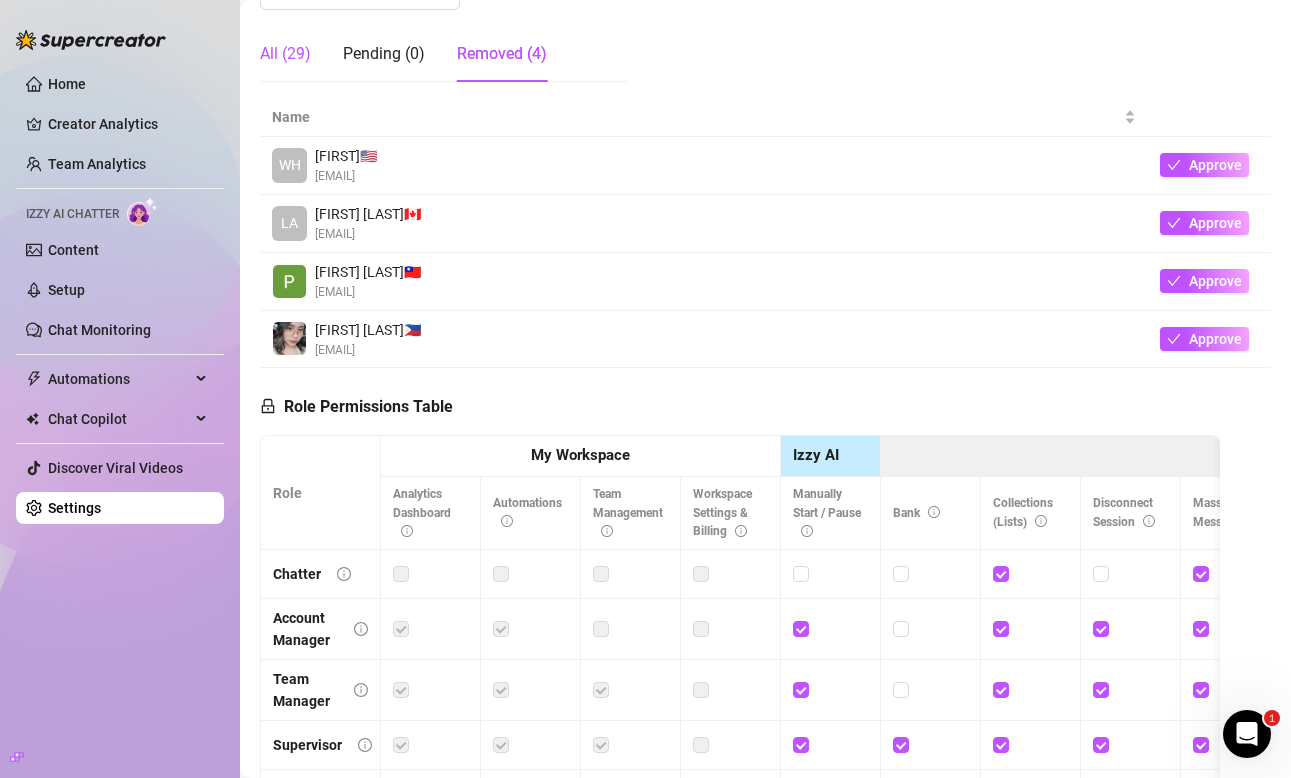 click on "All (29)" at bounding box center (285, 54) 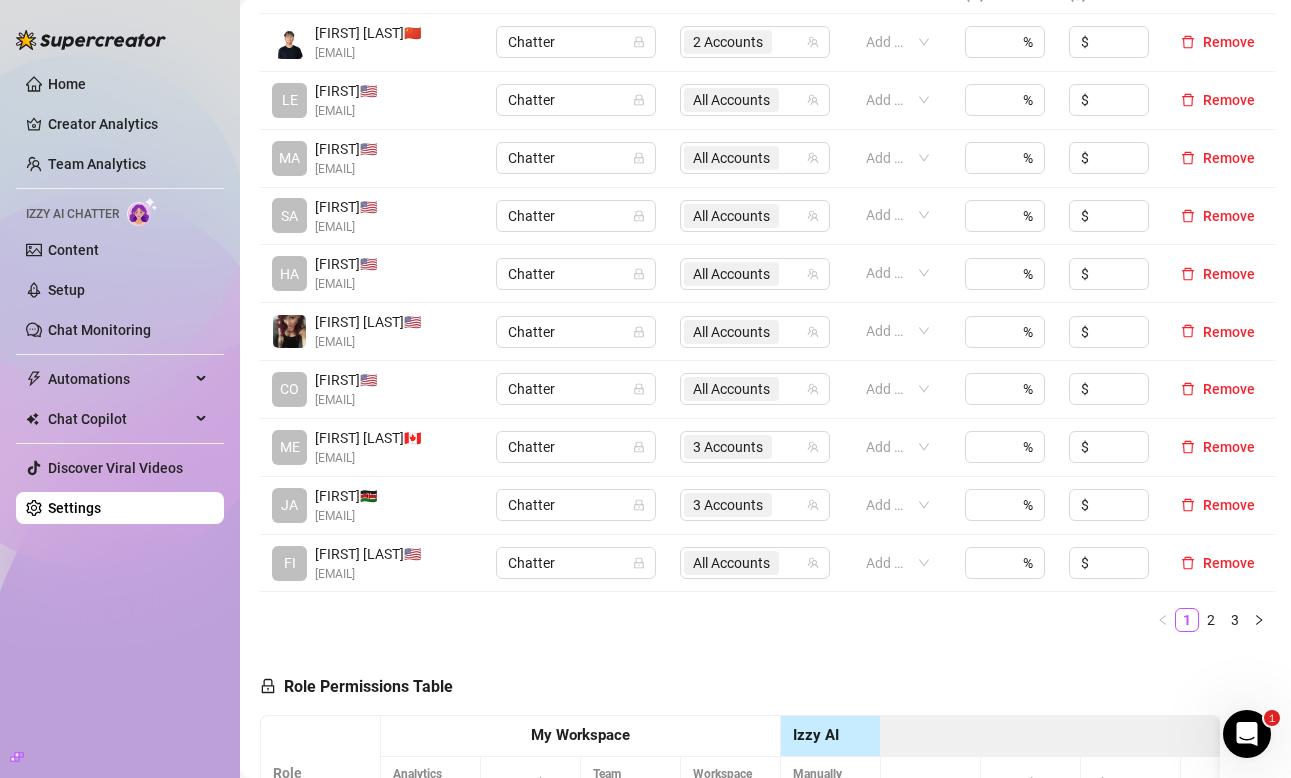 scroll, scrollTop: 566, scrollLeft: 0, axis: vertical 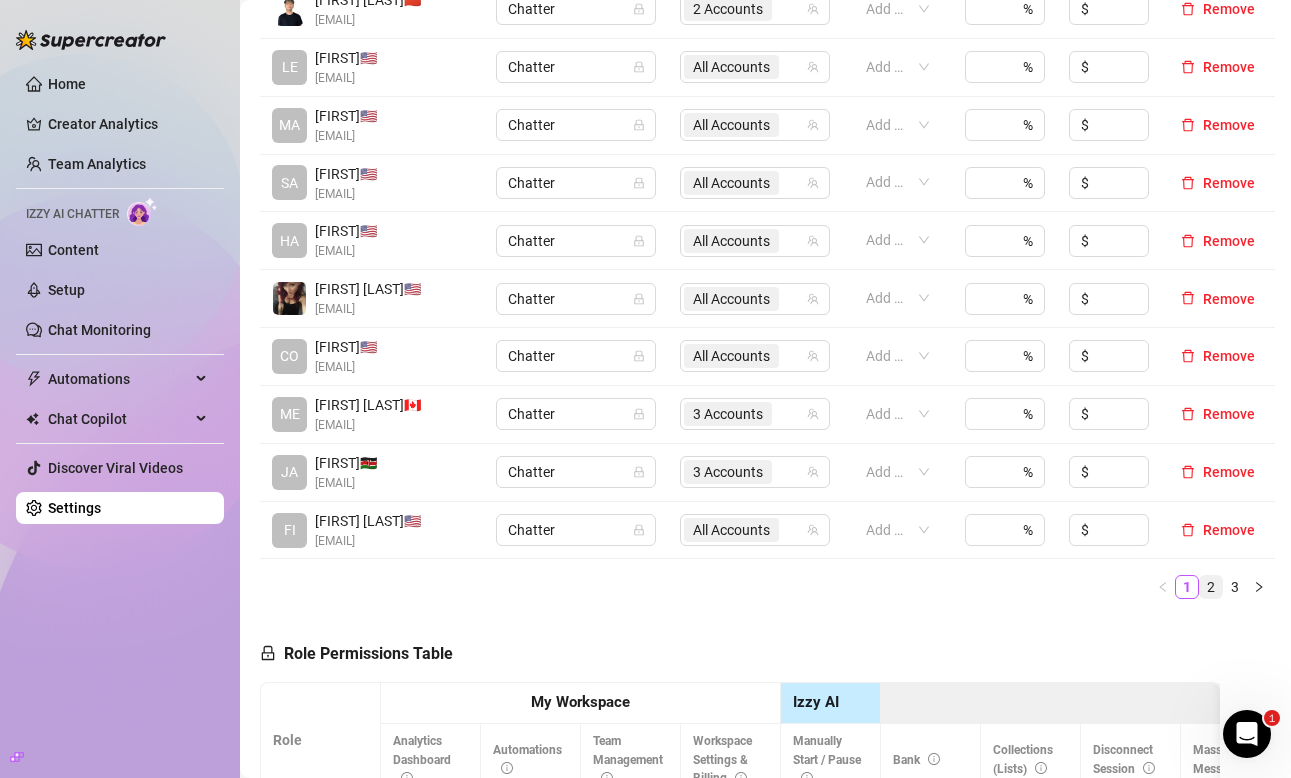 click on "2" at bounding box center (1211, 587) 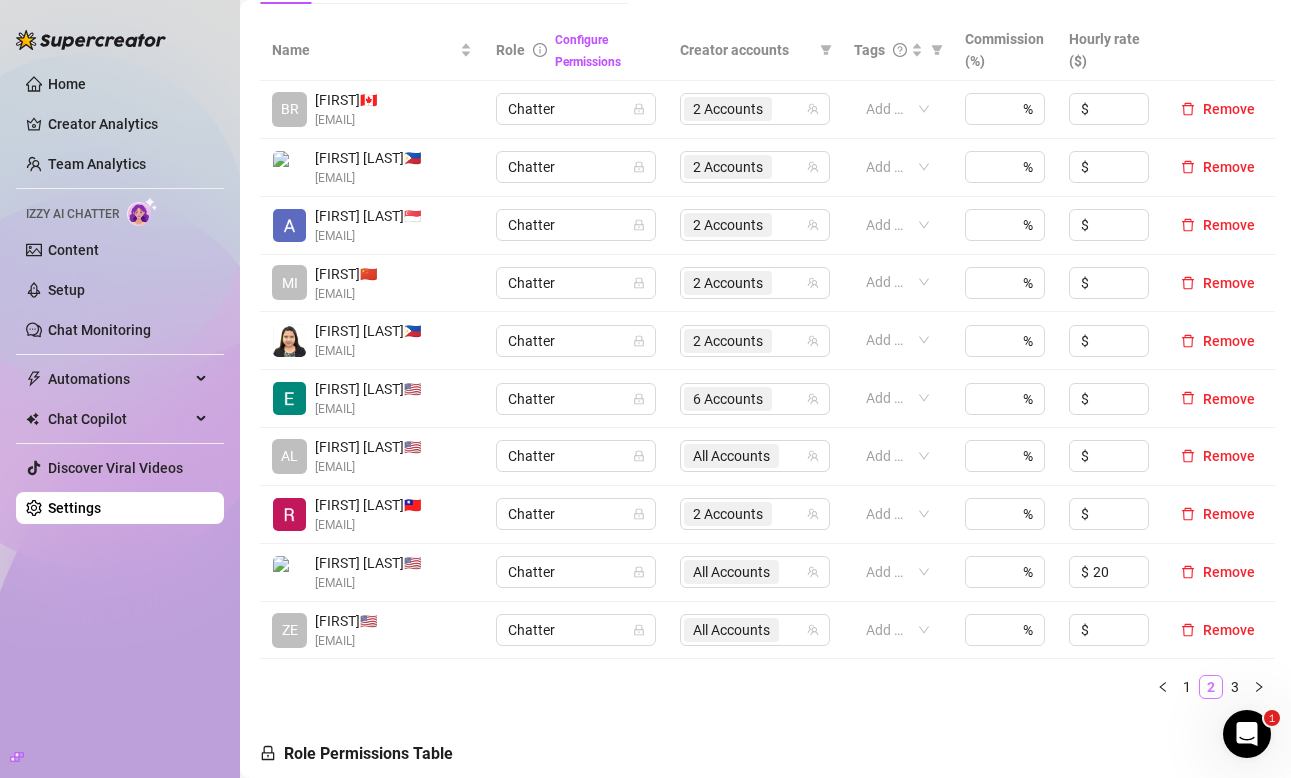 scroll, scrollTop: 447, scrollLeft: 0, axis: vertical 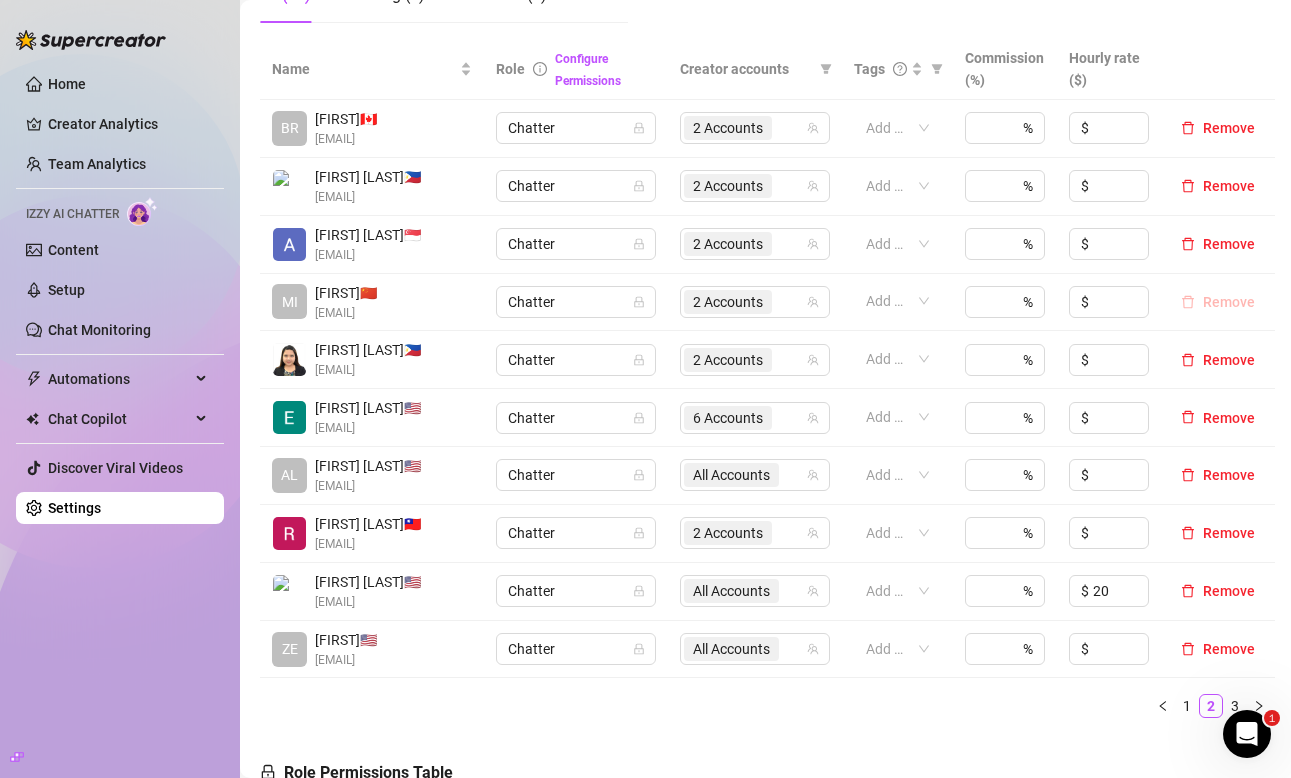 click on "Remove" at bounding box center (1218, 302) 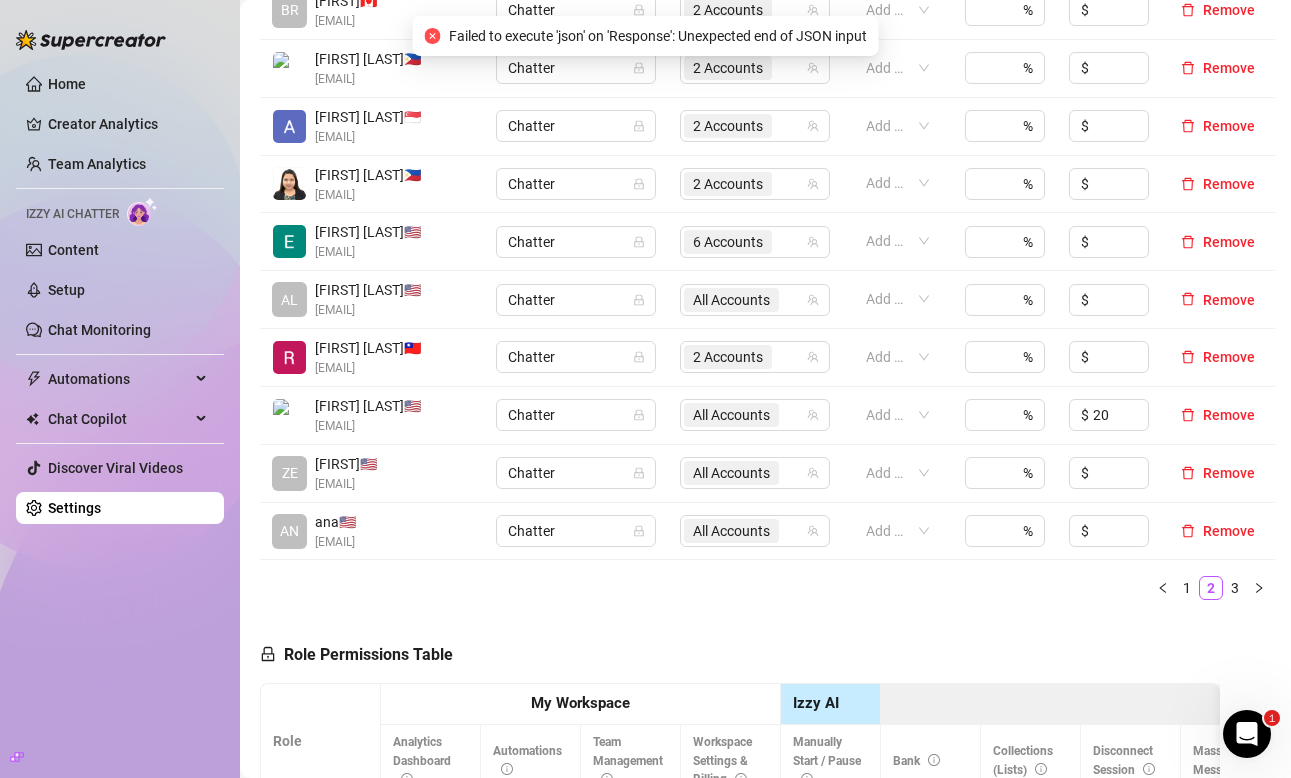 scroll, scrollTop: 566, scrollLeft: 0, axis: vertical 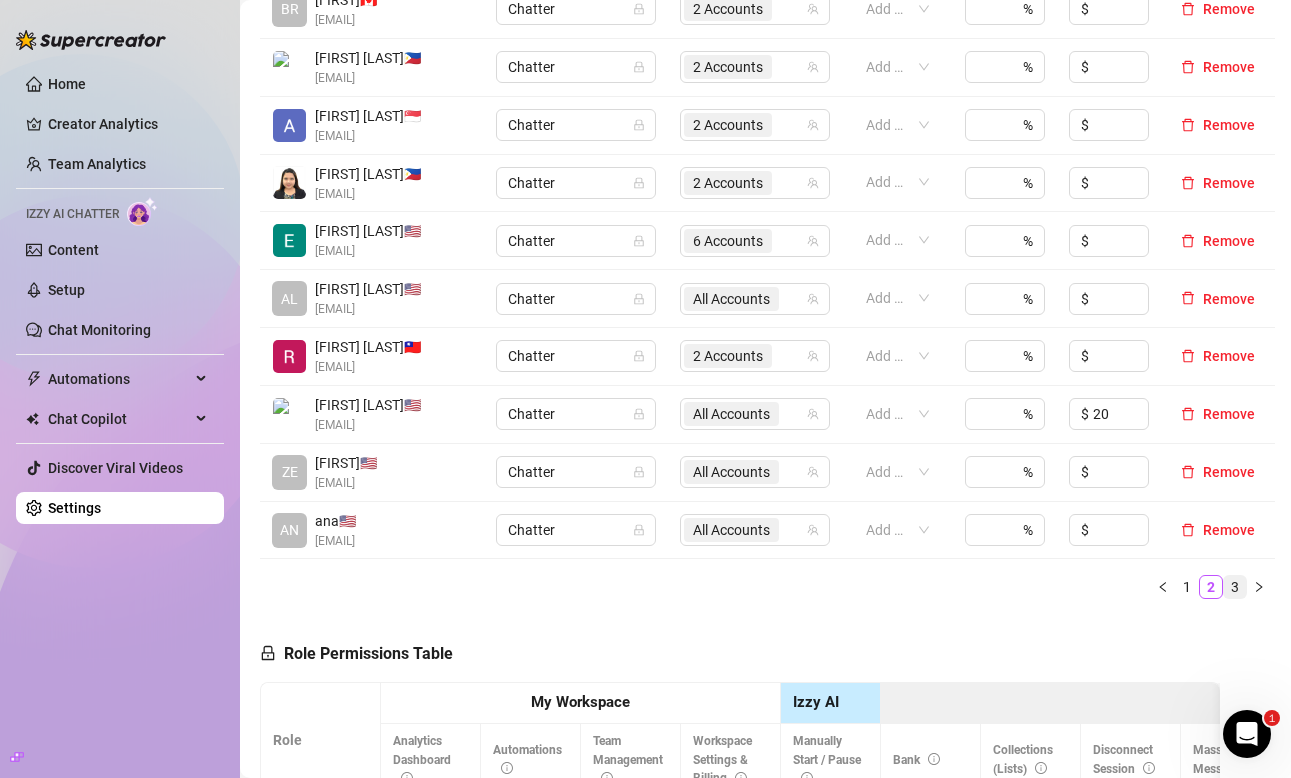 click on "3" at bounding box center (1235, 587) 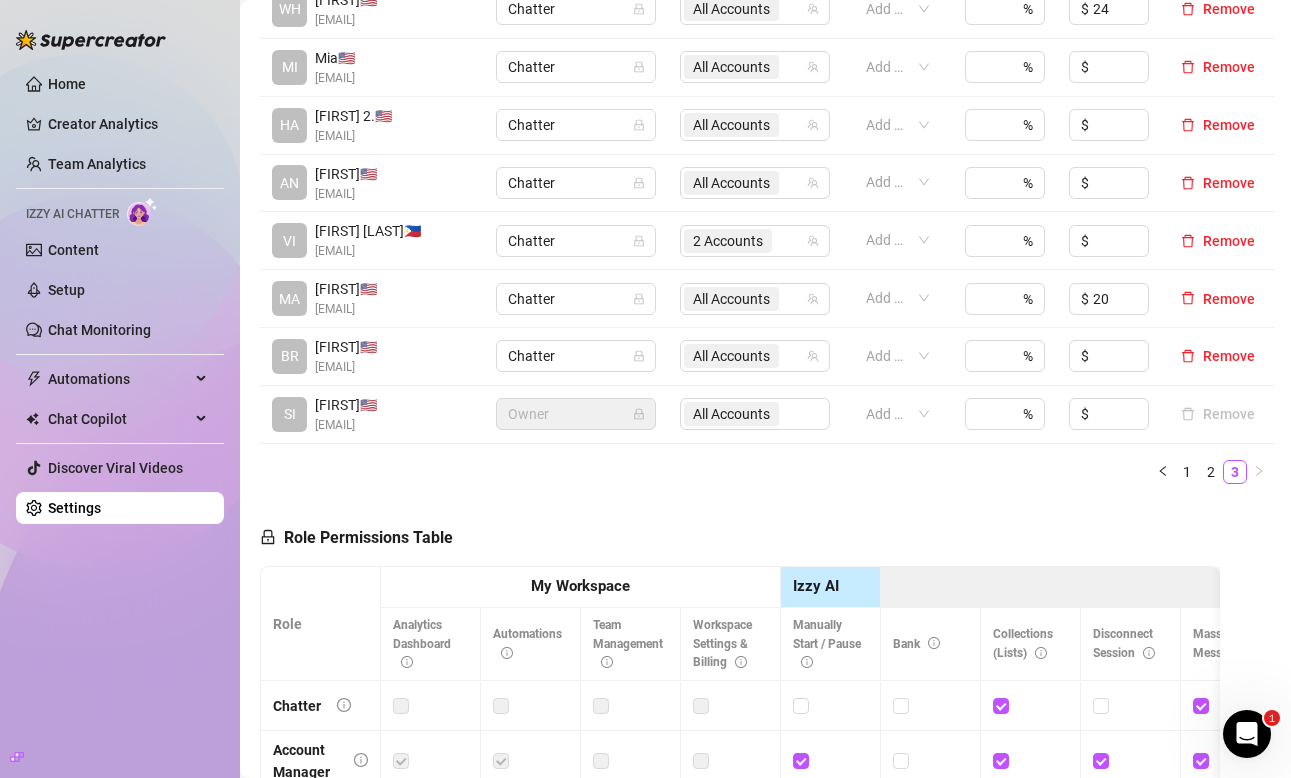 scroll, scrollTop: 478, scrollLeft: 0, axis: vertical 